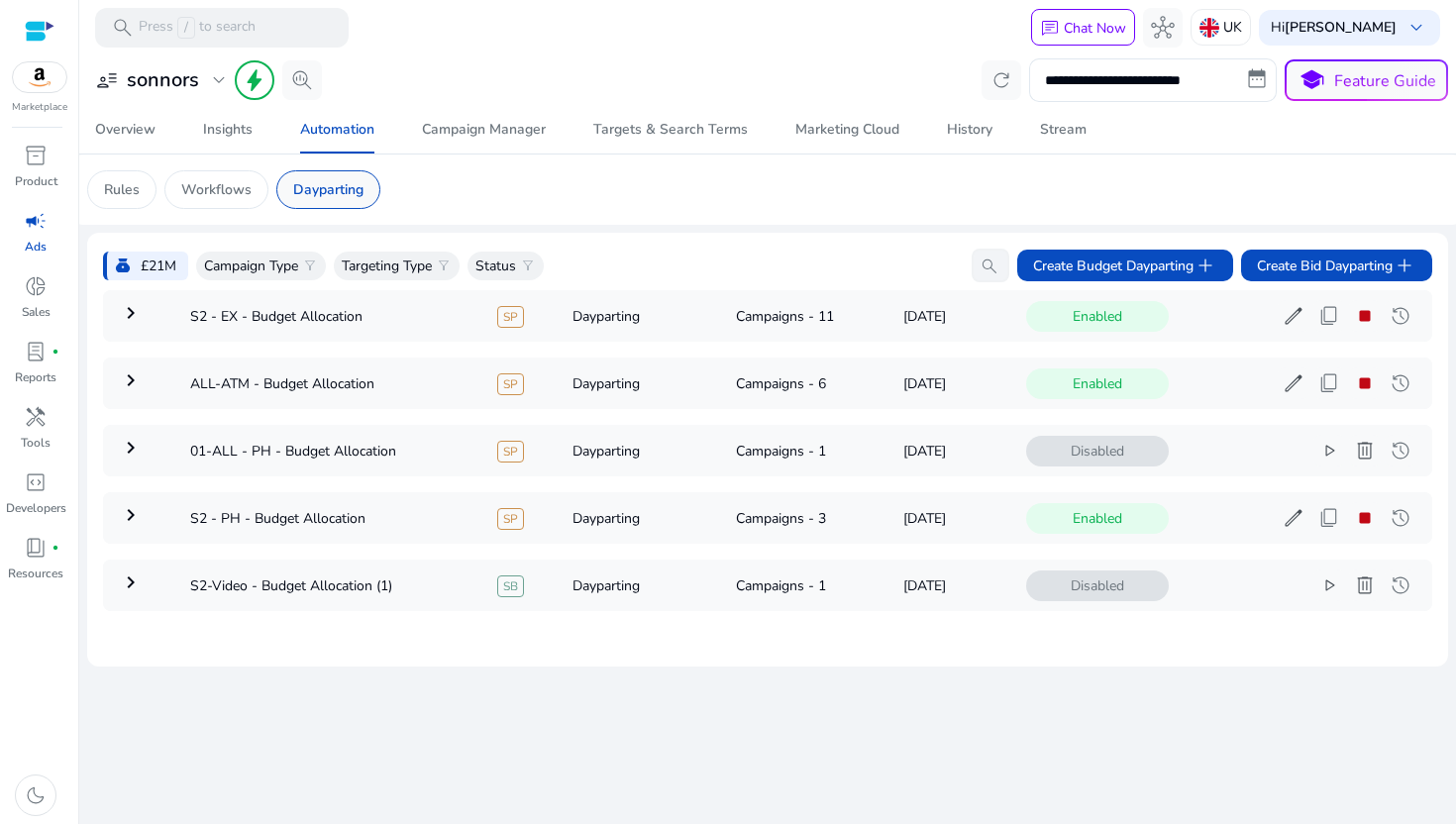 scroll, scrollTop: 0, scrollLeft: 0, axis: both 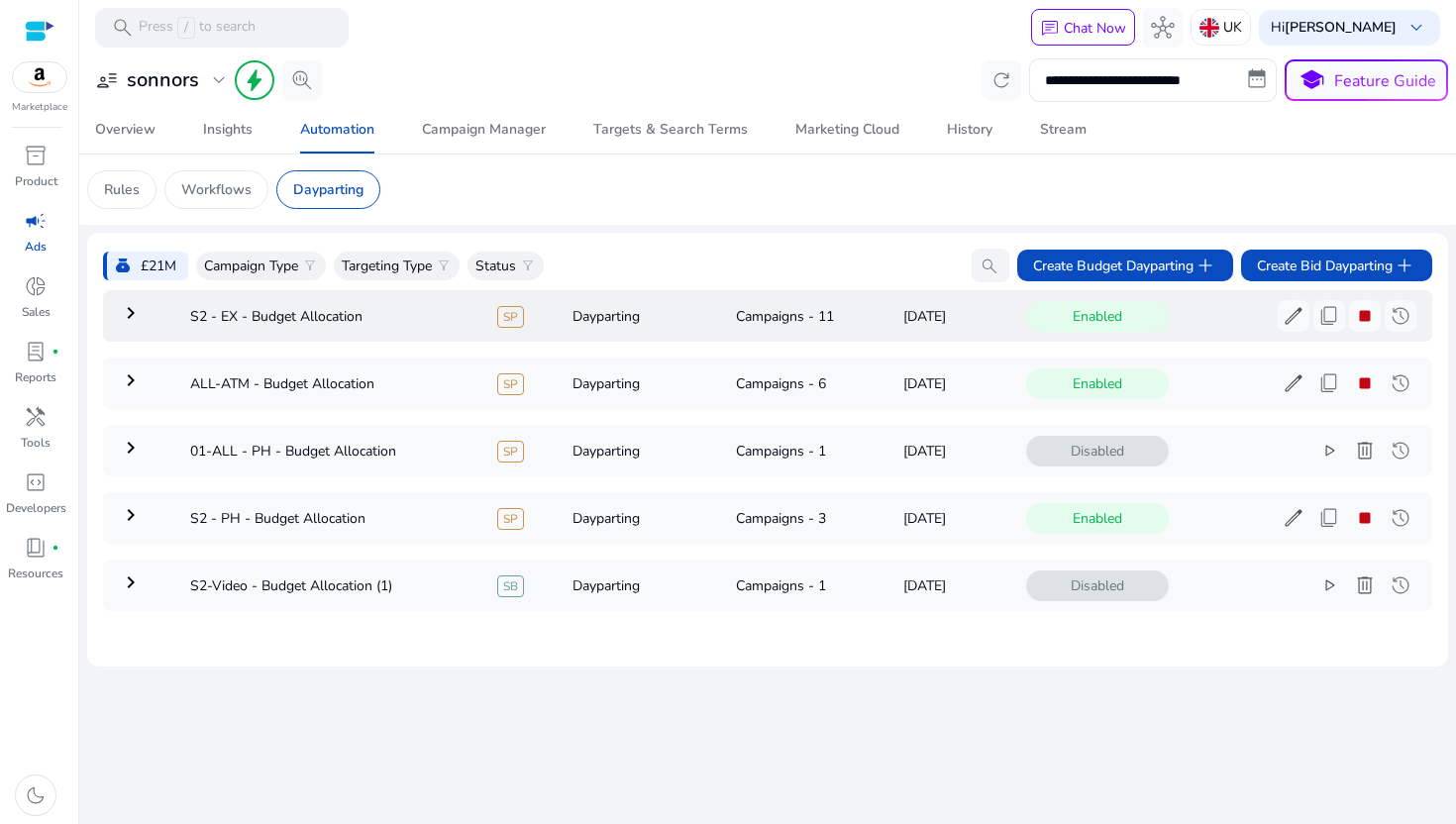 click on "keyboard_arrow_right" at bounding box center [131, 313] 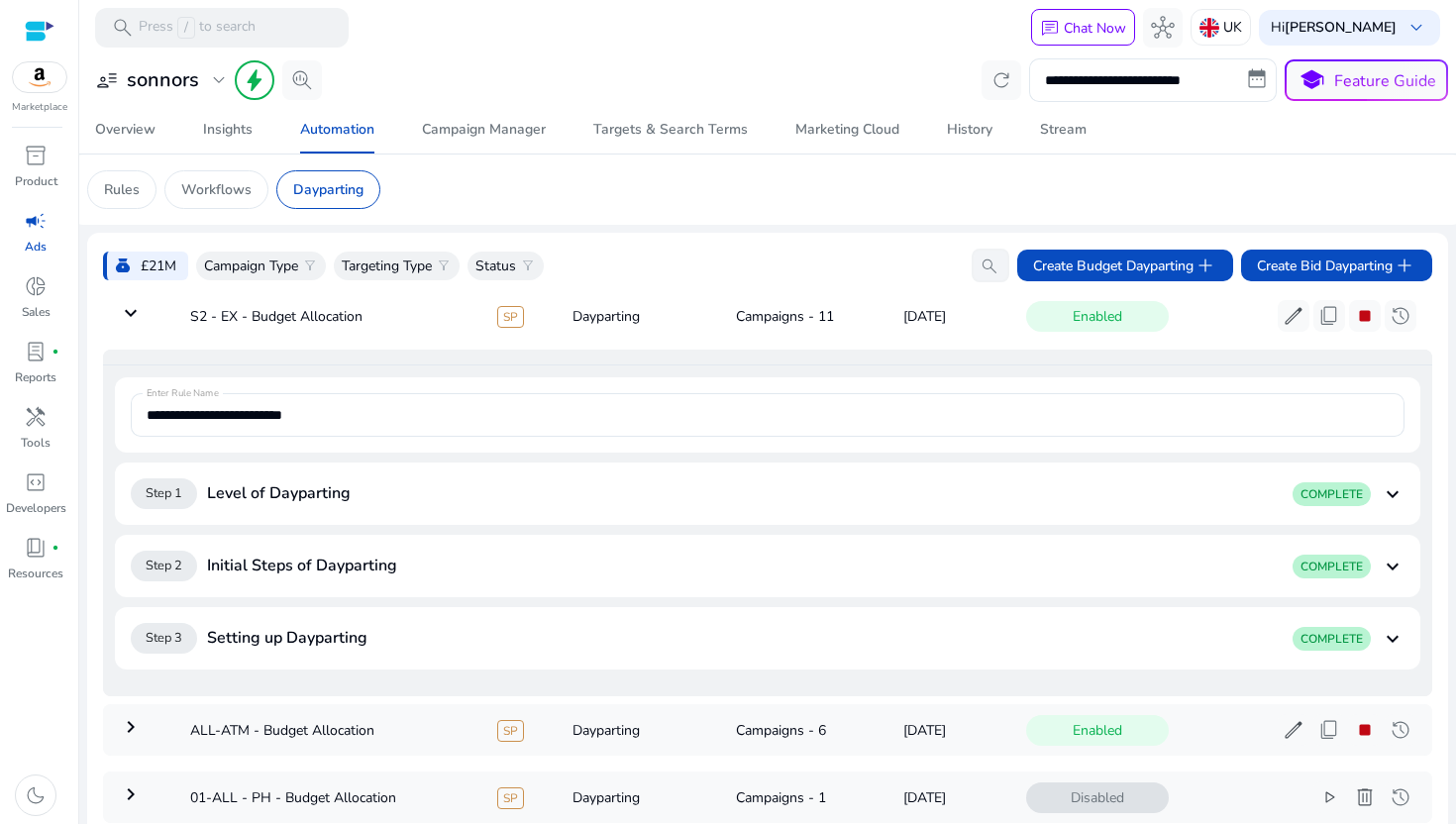 click on "Step 3 Setting up Dayparting COMPLETE keyboard_arrow_down" at bounding box center (768, 638) 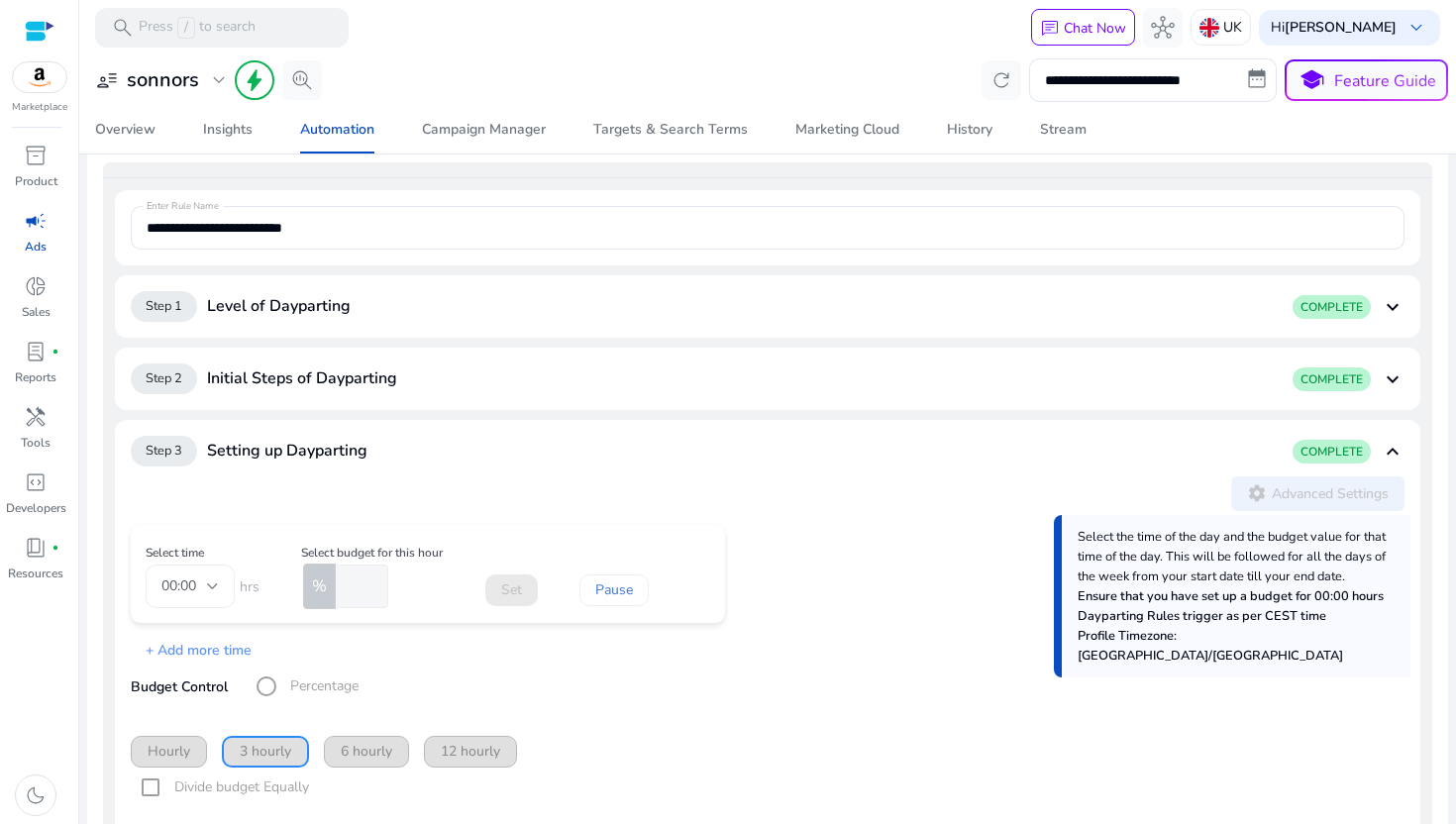 scroll, scrollTop: 130, scrollLeft: 0, axis: vertical 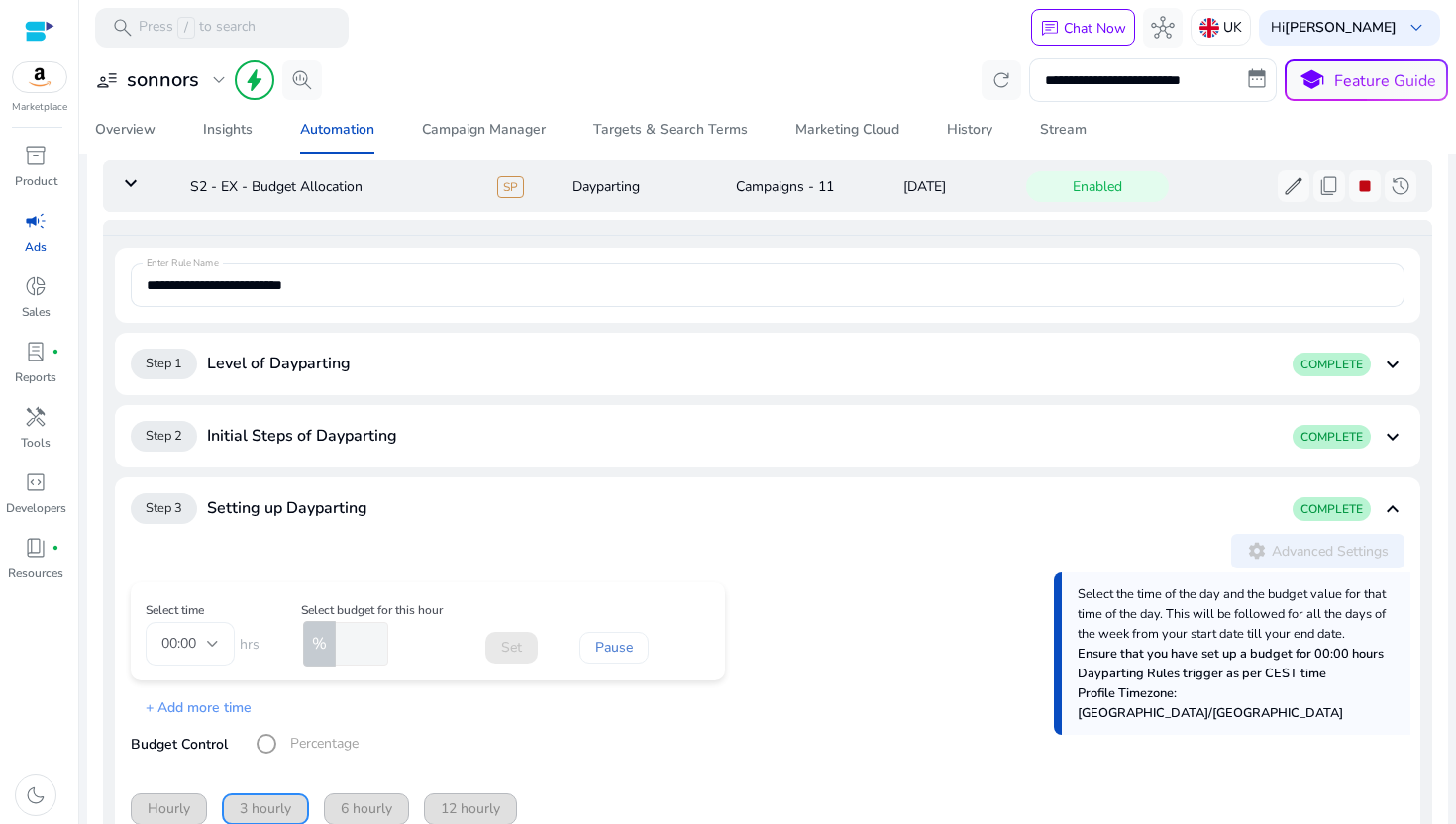 click on "keyboard_arrow_down" at bounding box center (131, 183) 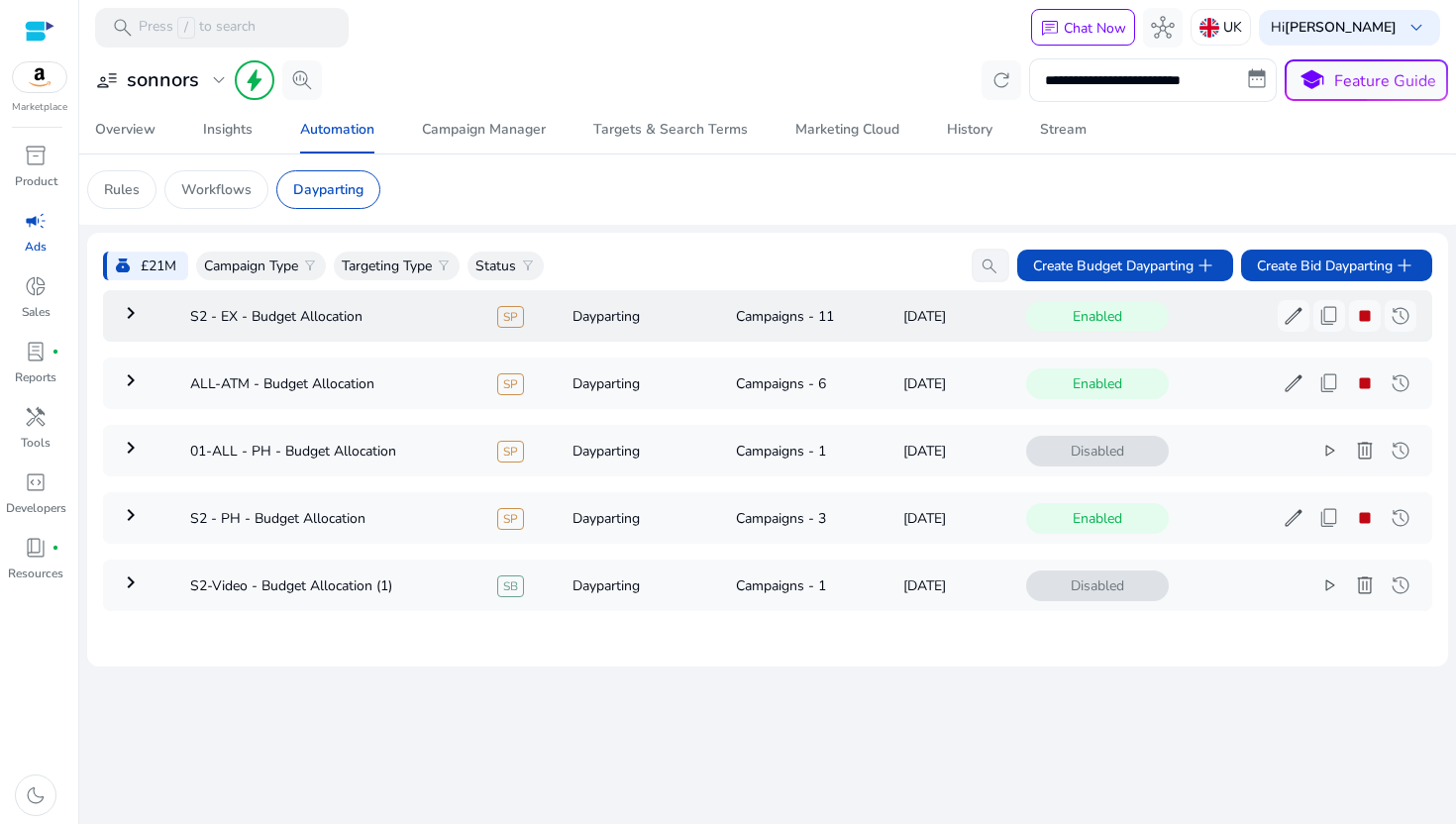 scroll, scrollTop: 0, scrollLeft: 0, axis: both 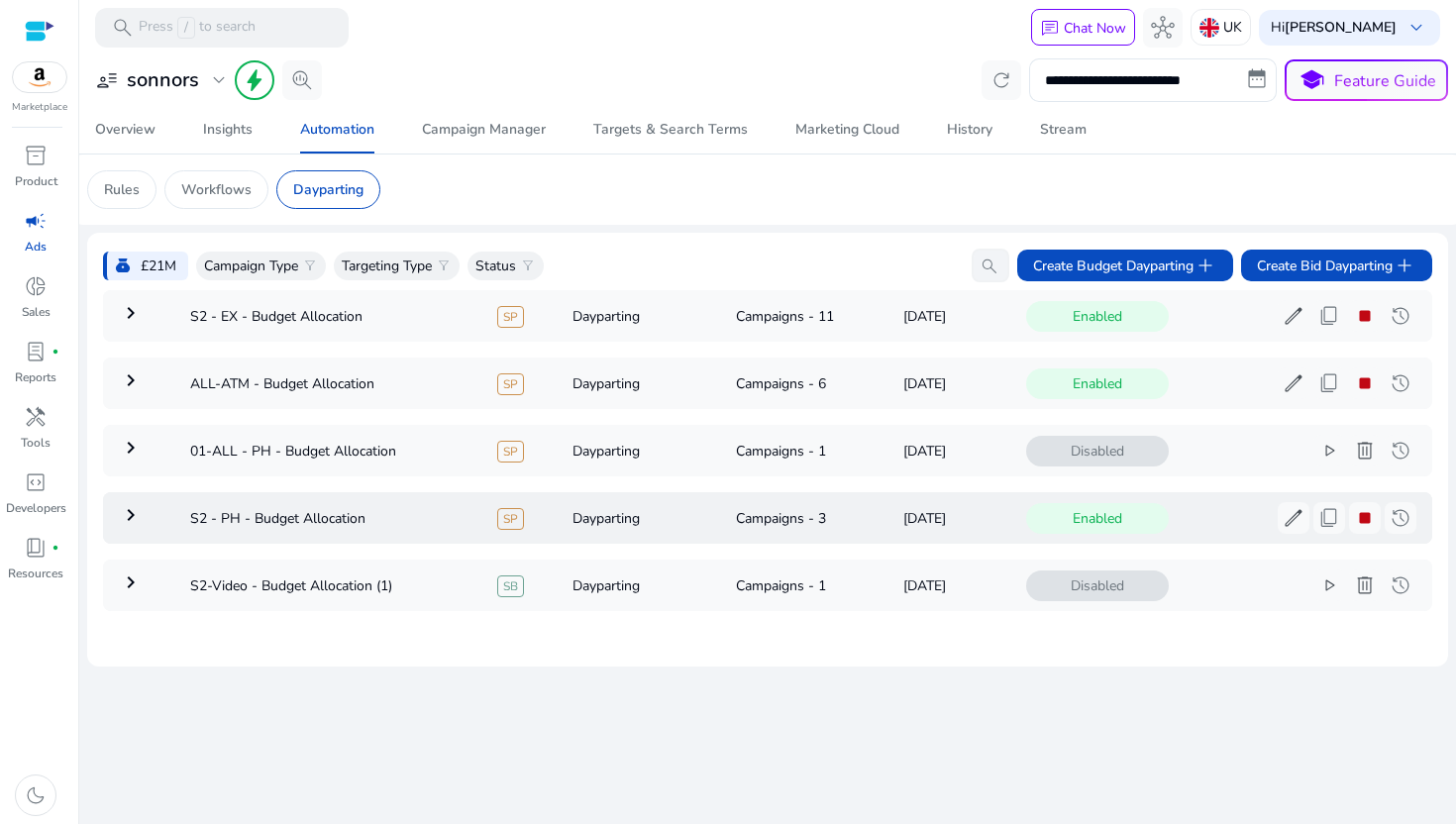 click on "keyboard_arrow_right" at bounding box center (131, 515) 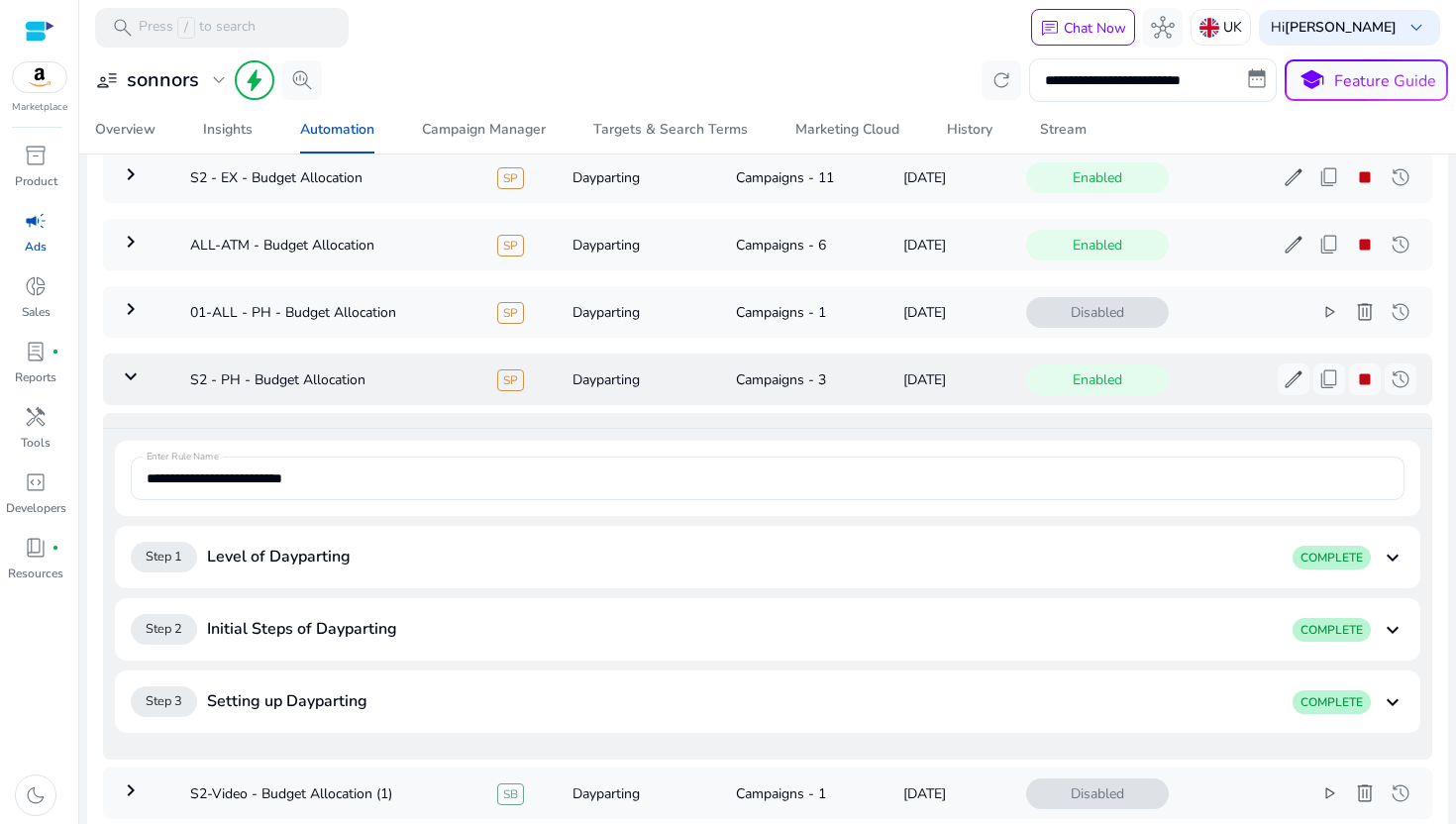 scroll, scrollTop: 191, scrollLeft: 0, axis: vertical 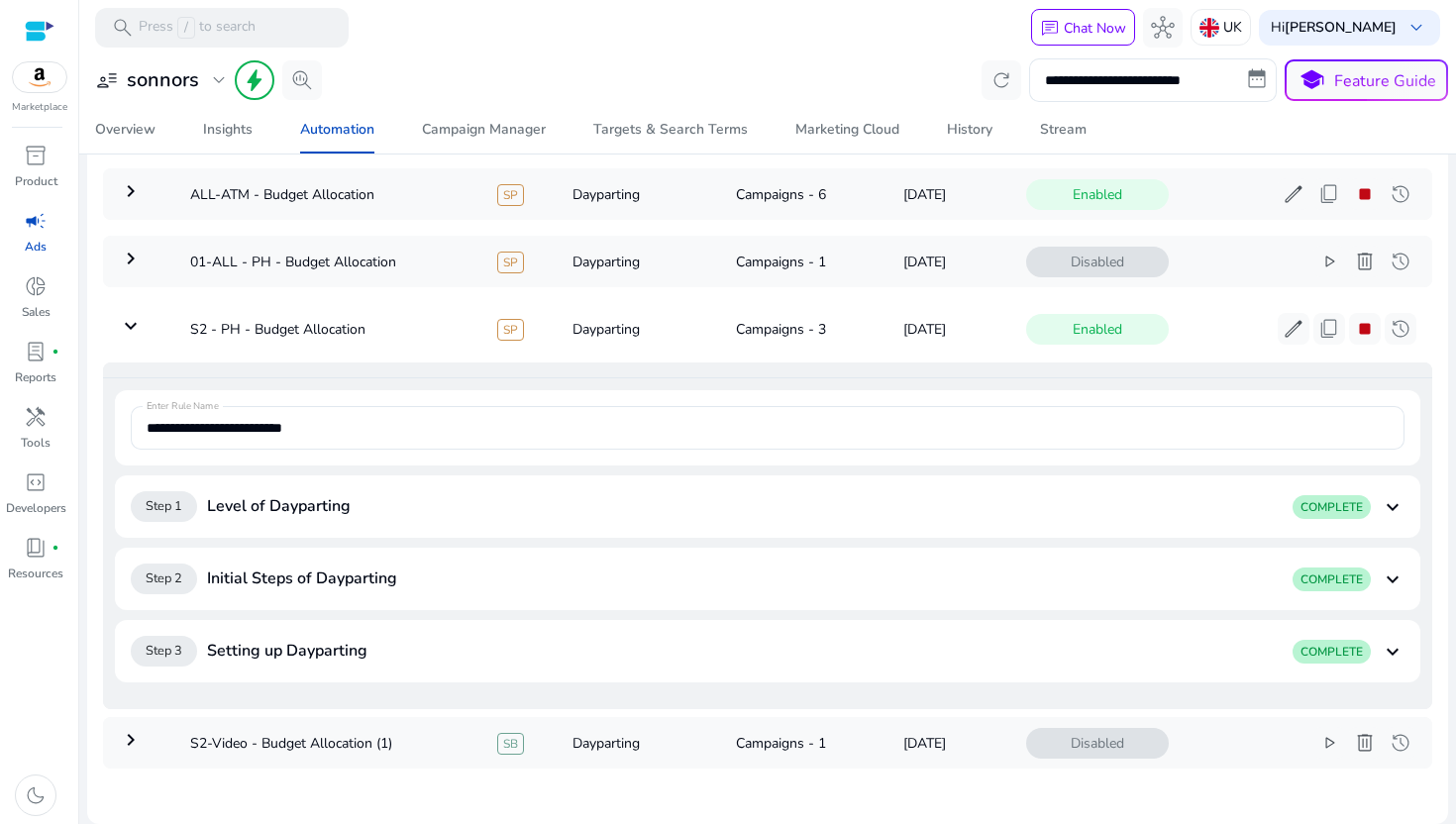 click on "Step 3 Setting up Dayparting COMPLETE keyboard_arrow_down" at bounding box center (768, 651) 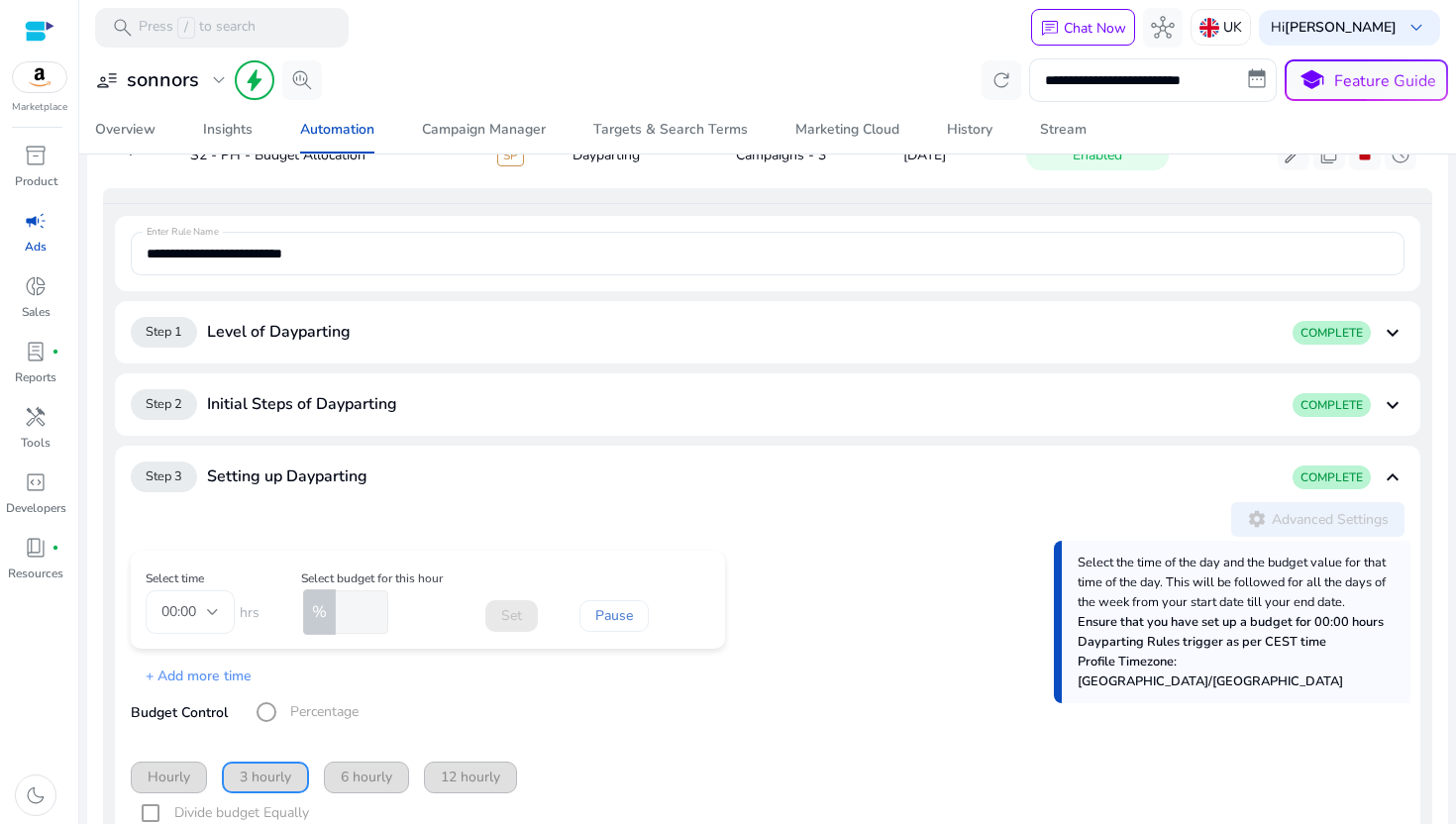 scroll, scrollTop: 251, scrollLeft: 0, axis: vertical 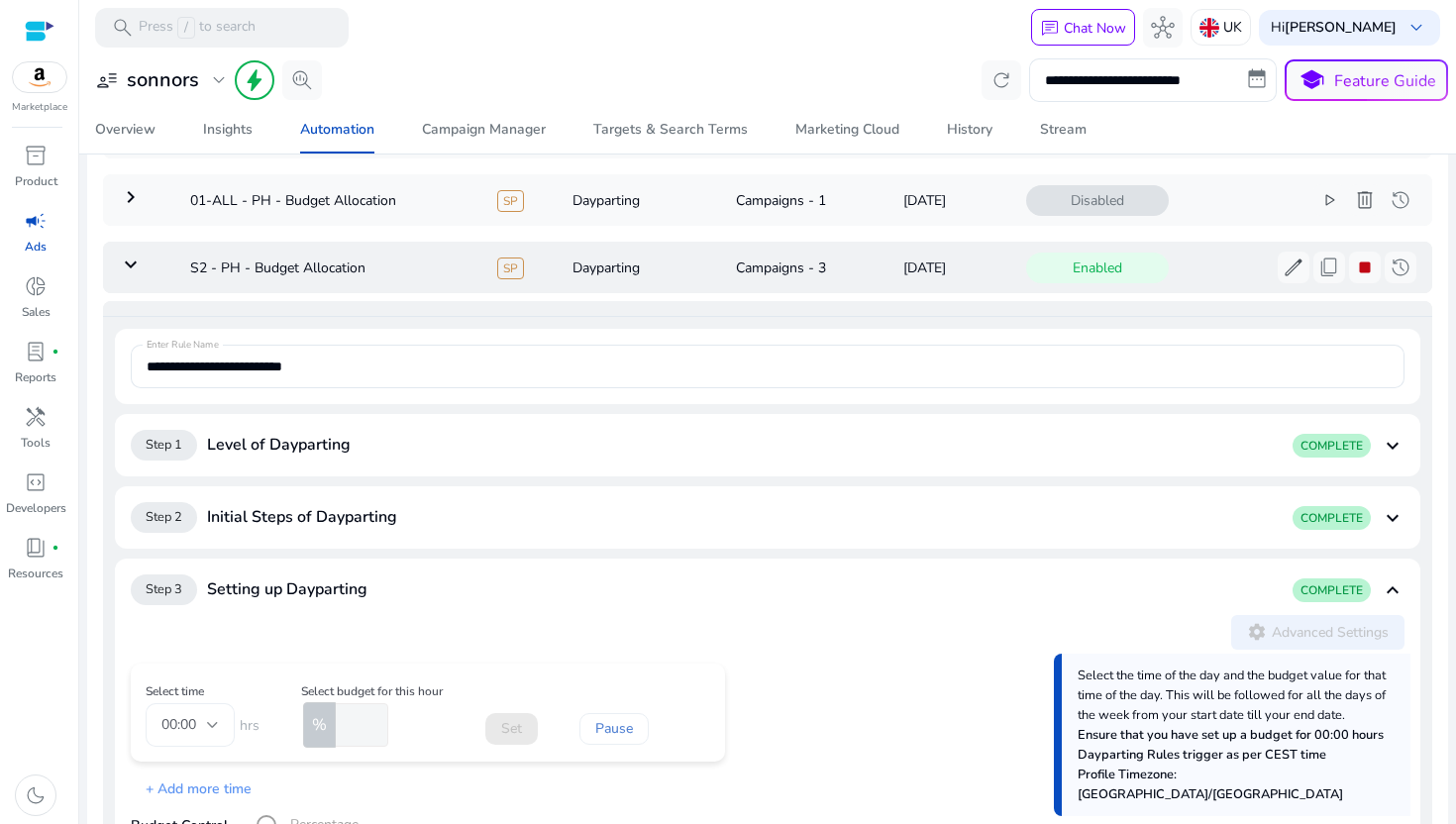 click on "keyboard_arrow_down" at bounding box center [131, 264] 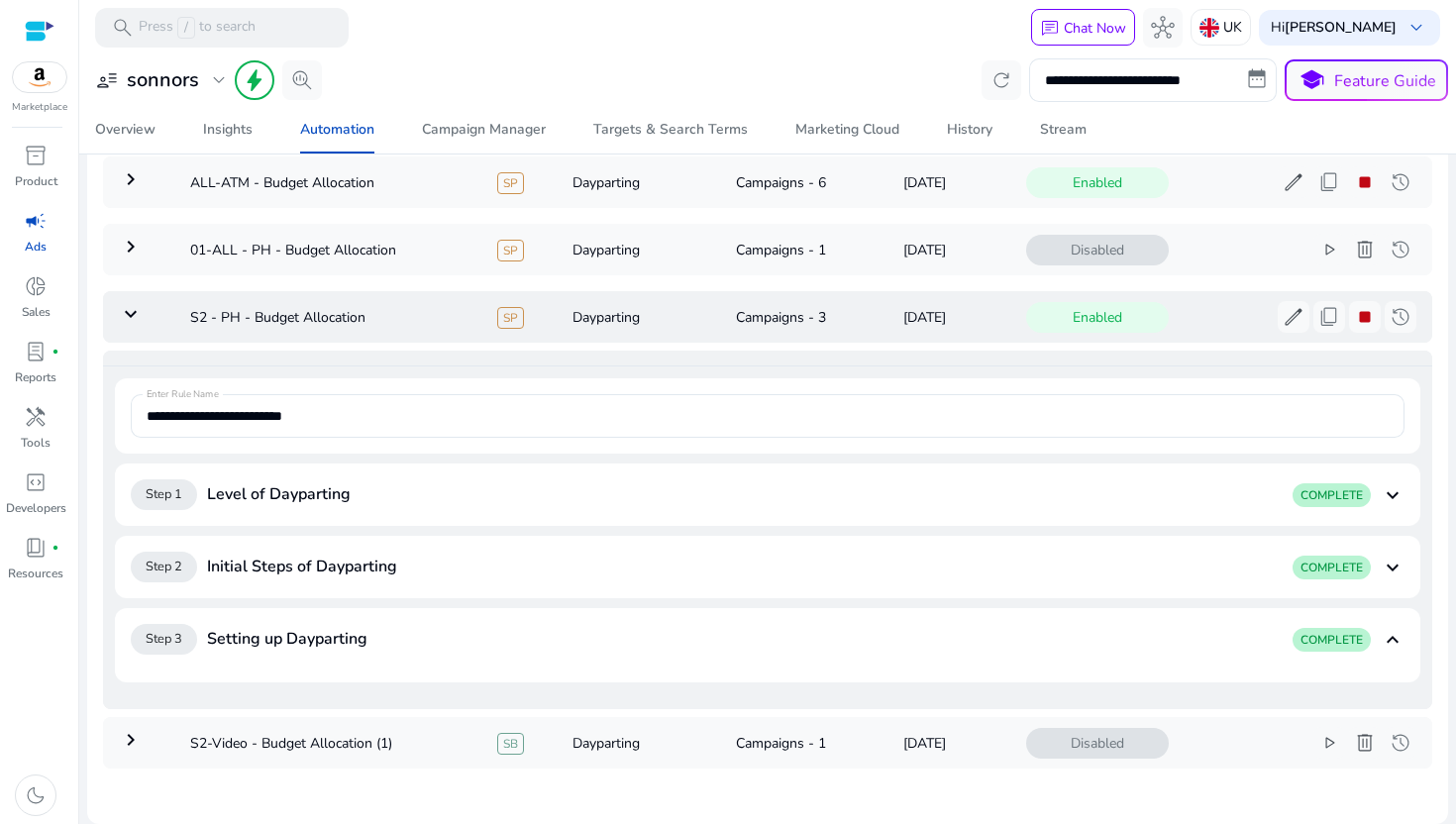 scroll, scrollTop: 0, scrollLeft: 0, axis: both 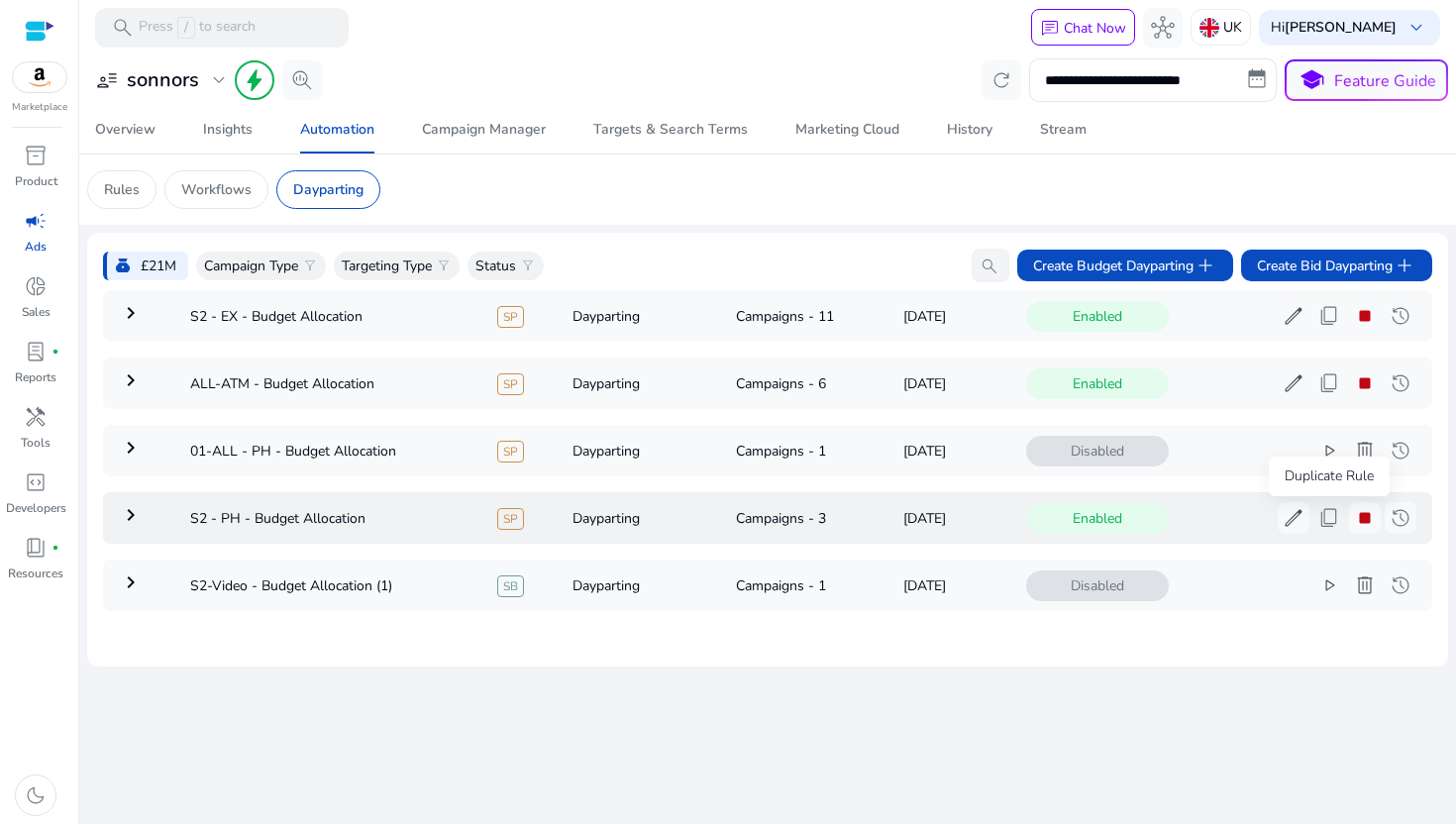 click on "content_copy" at bounding box center [1329, 518] 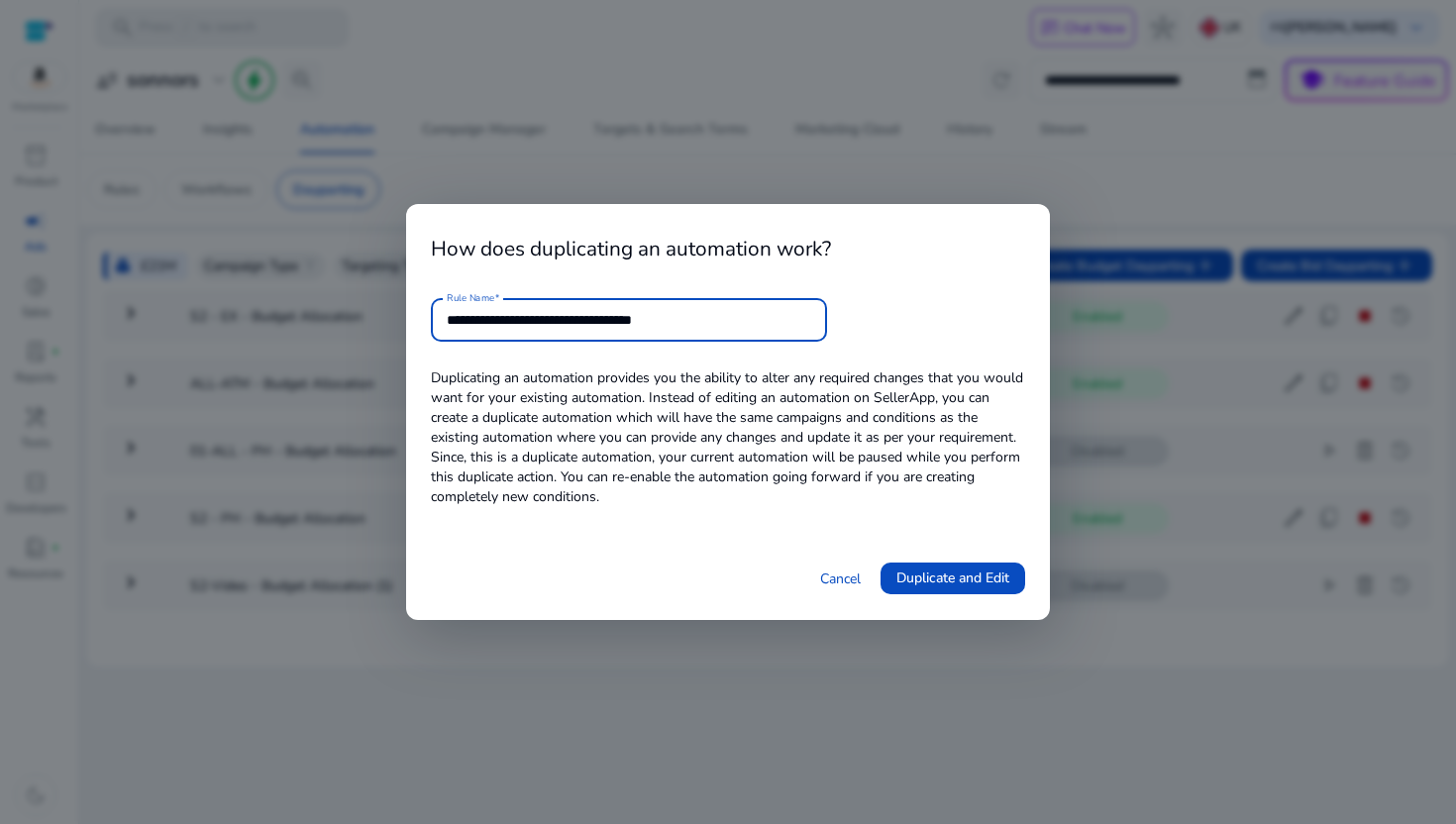 click on "**********" at bounding box center (629, 320) 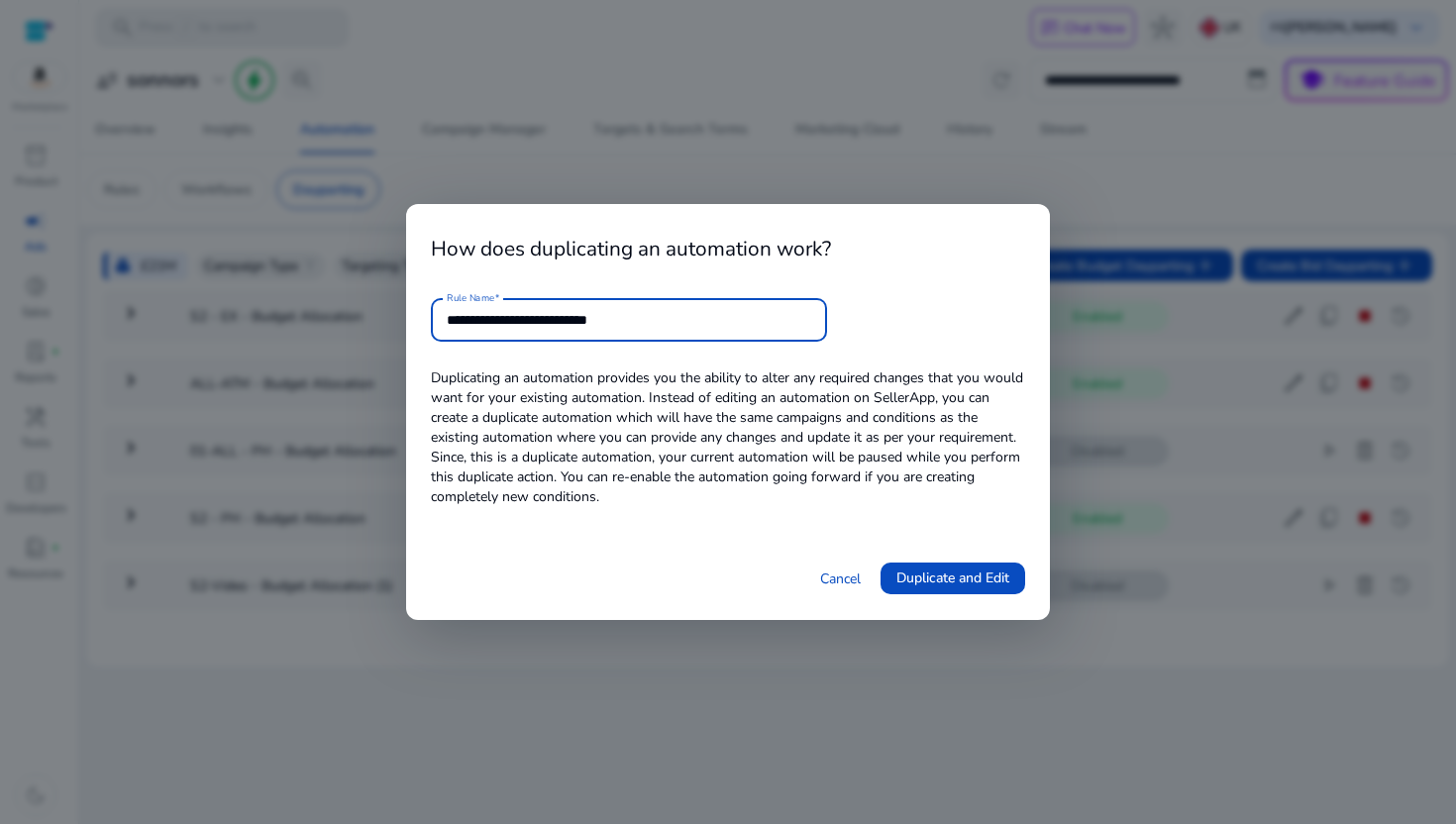 drag, startPoint x: 509, startPoint y: 320, endPoint x: 700, endPoint y: 321, distance: 191.0026 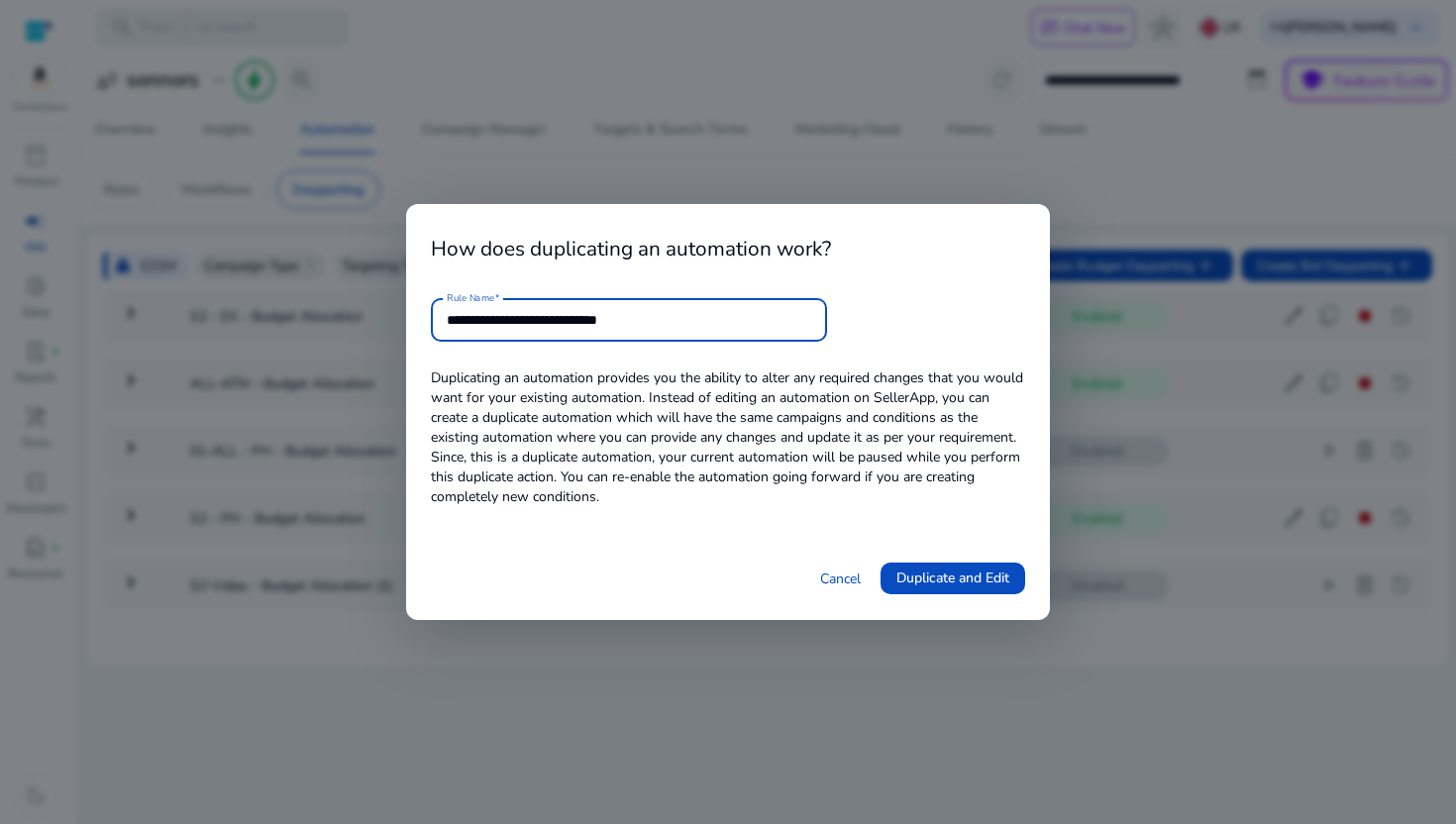 click on "**********" at bounding box center (629, 320) 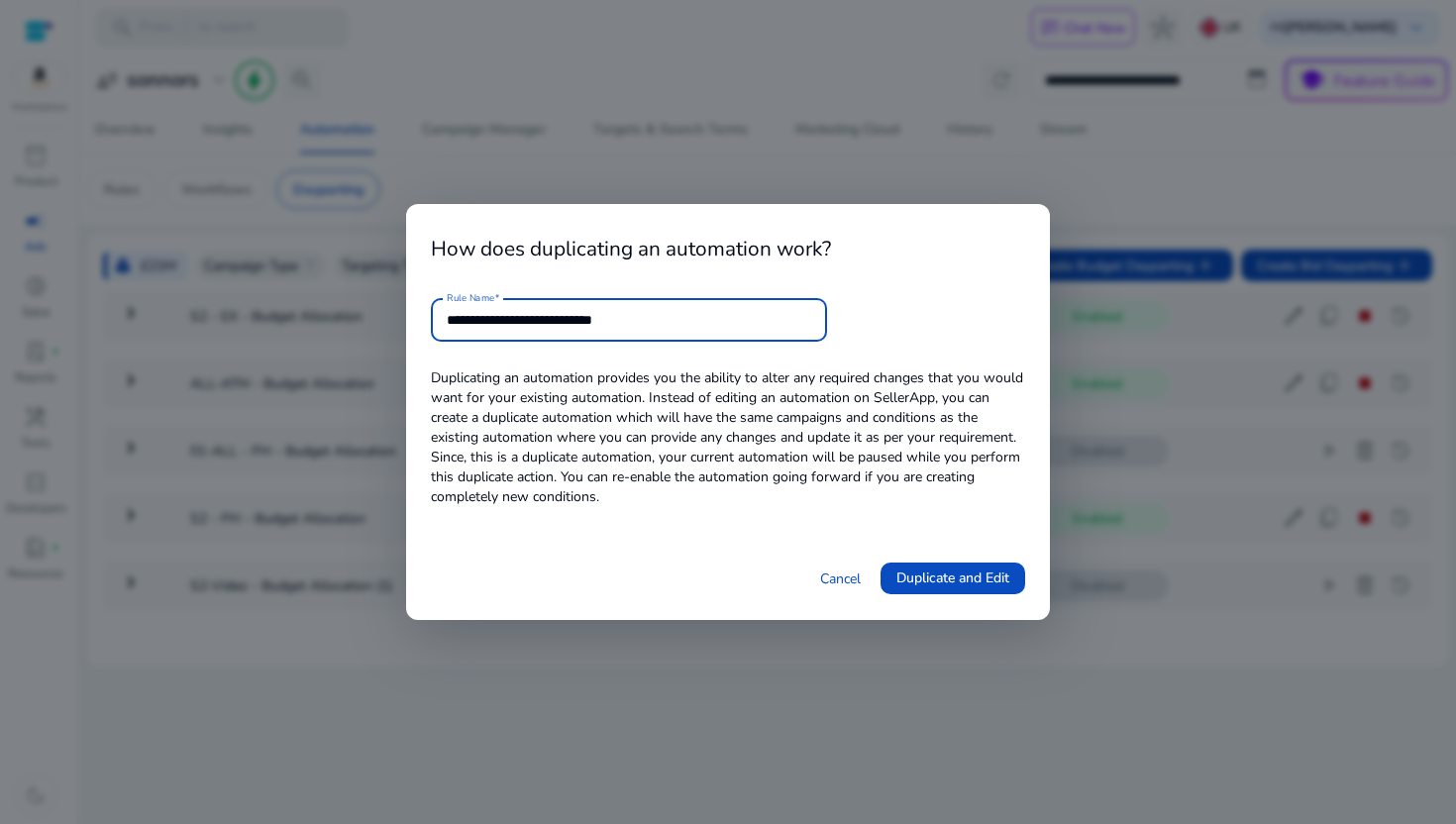 click on "**********" at bounding box center [629, 320] 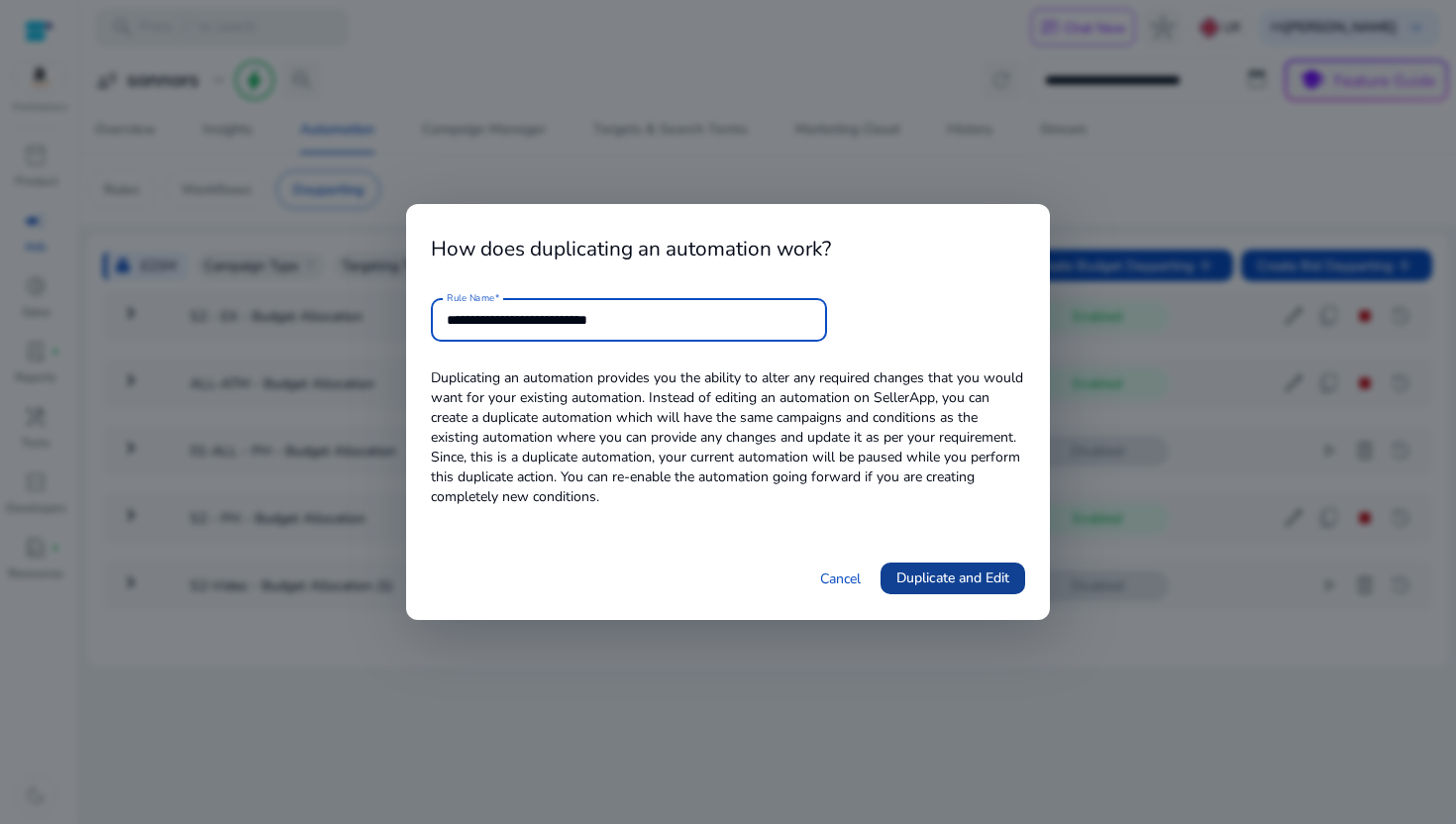 type on "**********" 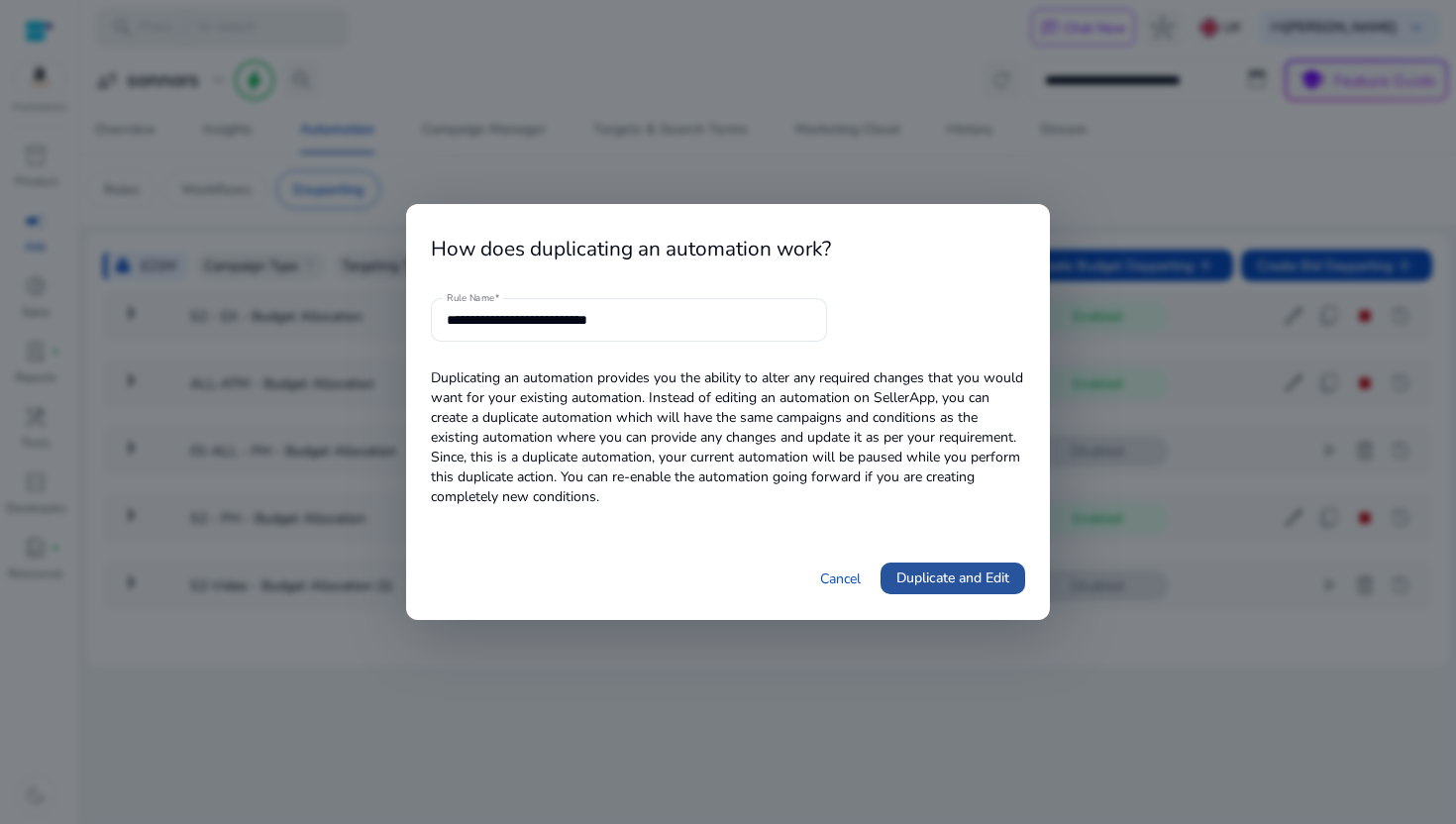 click on "Duplicate and Edit" at bounding box center [953, 577] 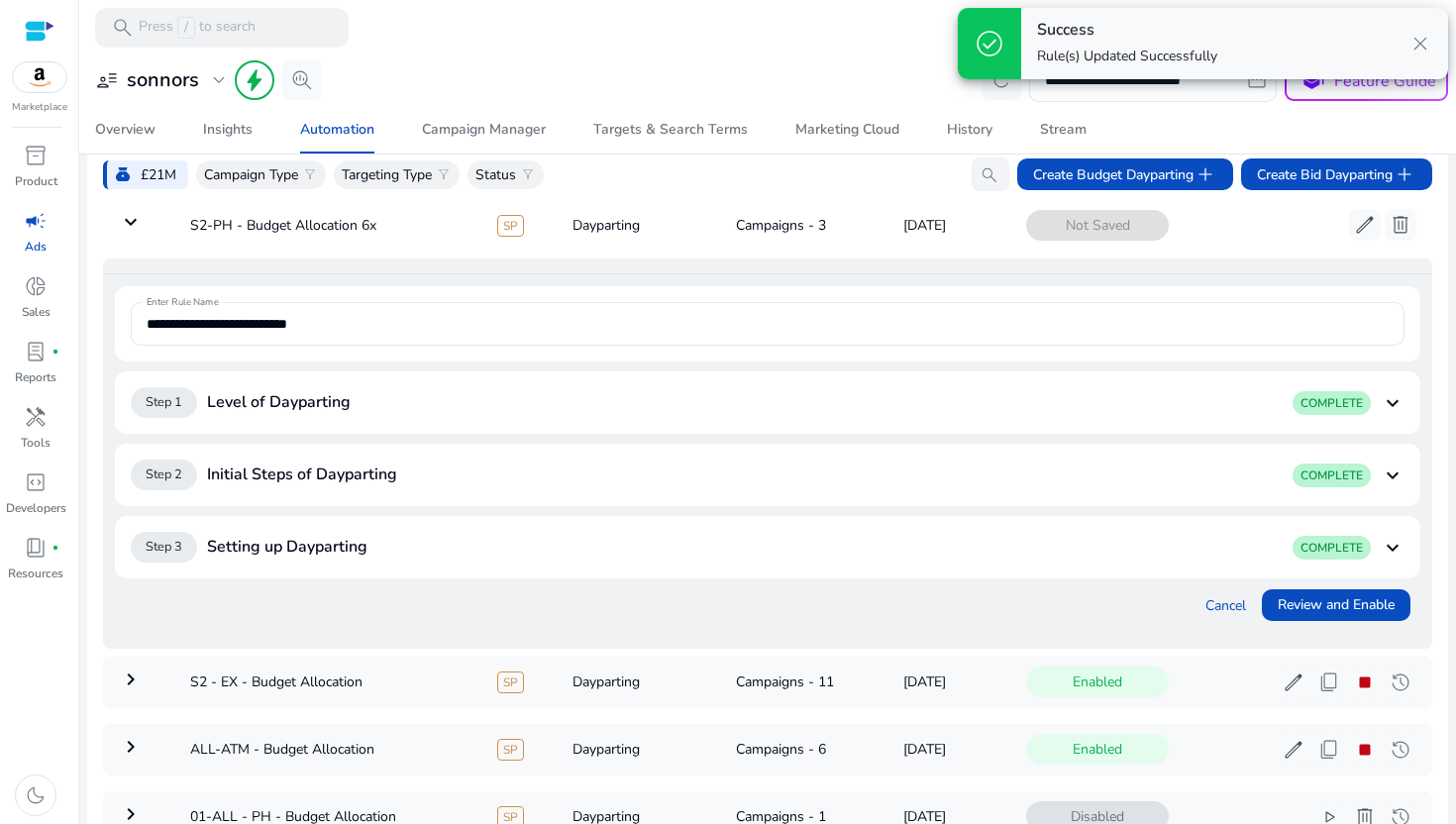 scroll, scrollTop: 65, scrollLeft: 0, axis: vertical 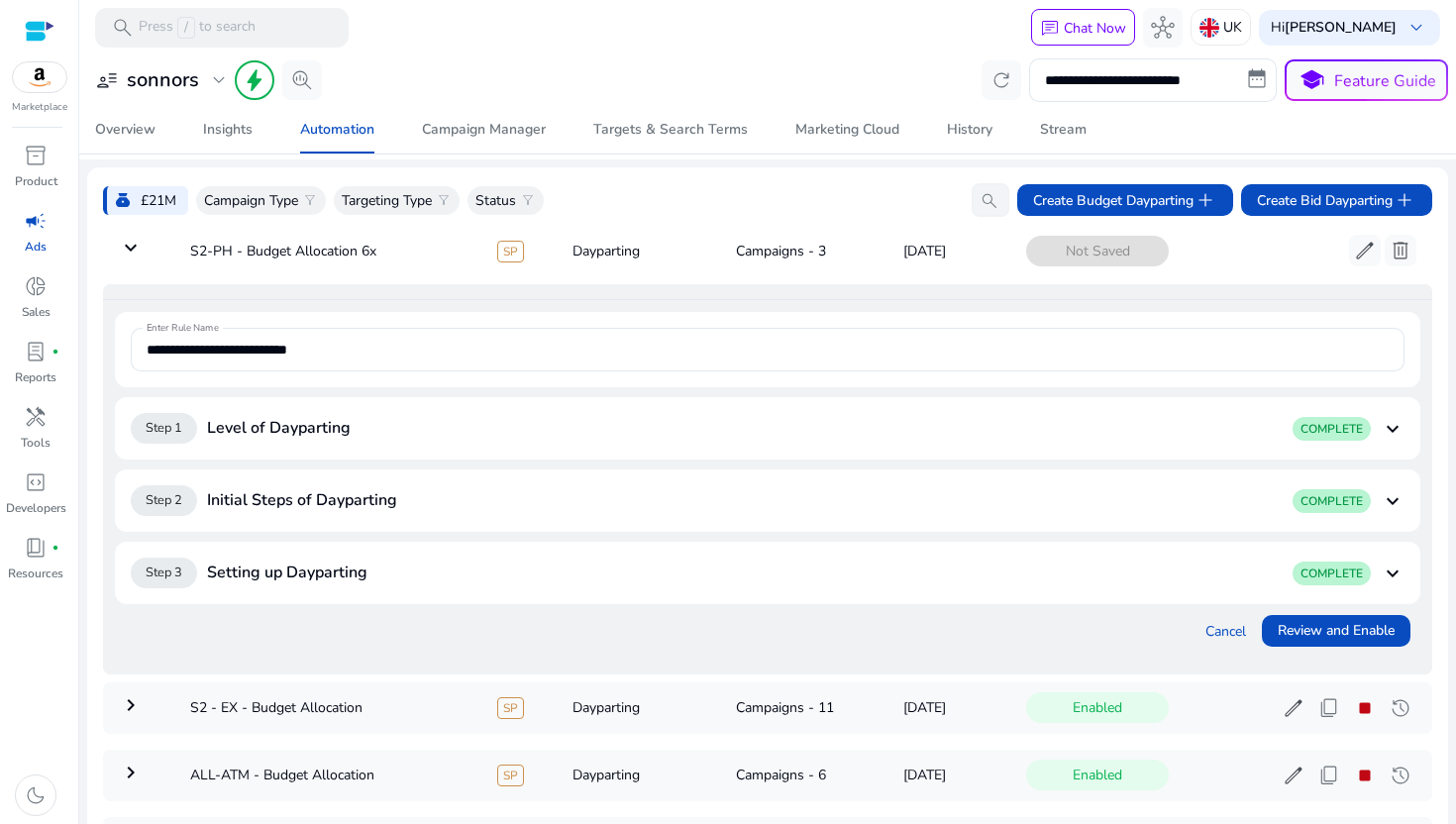 click on "Step 1 Level of Dayparting COMPLETE keyboard_arrow_down" at bounding box center (768, 428) 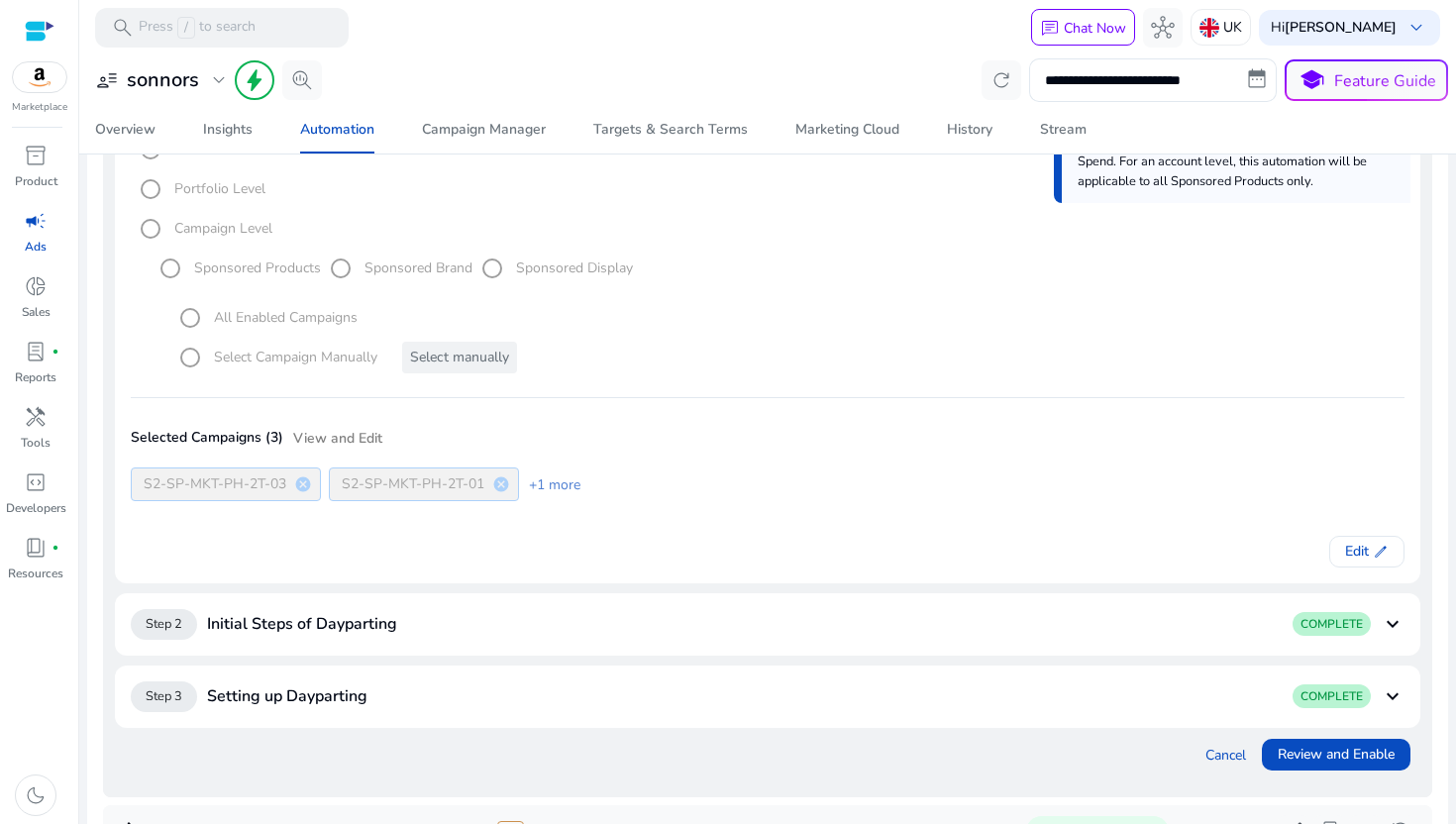 scroll, scrollTop: 567, scrollLeft: 0, axis: vertical 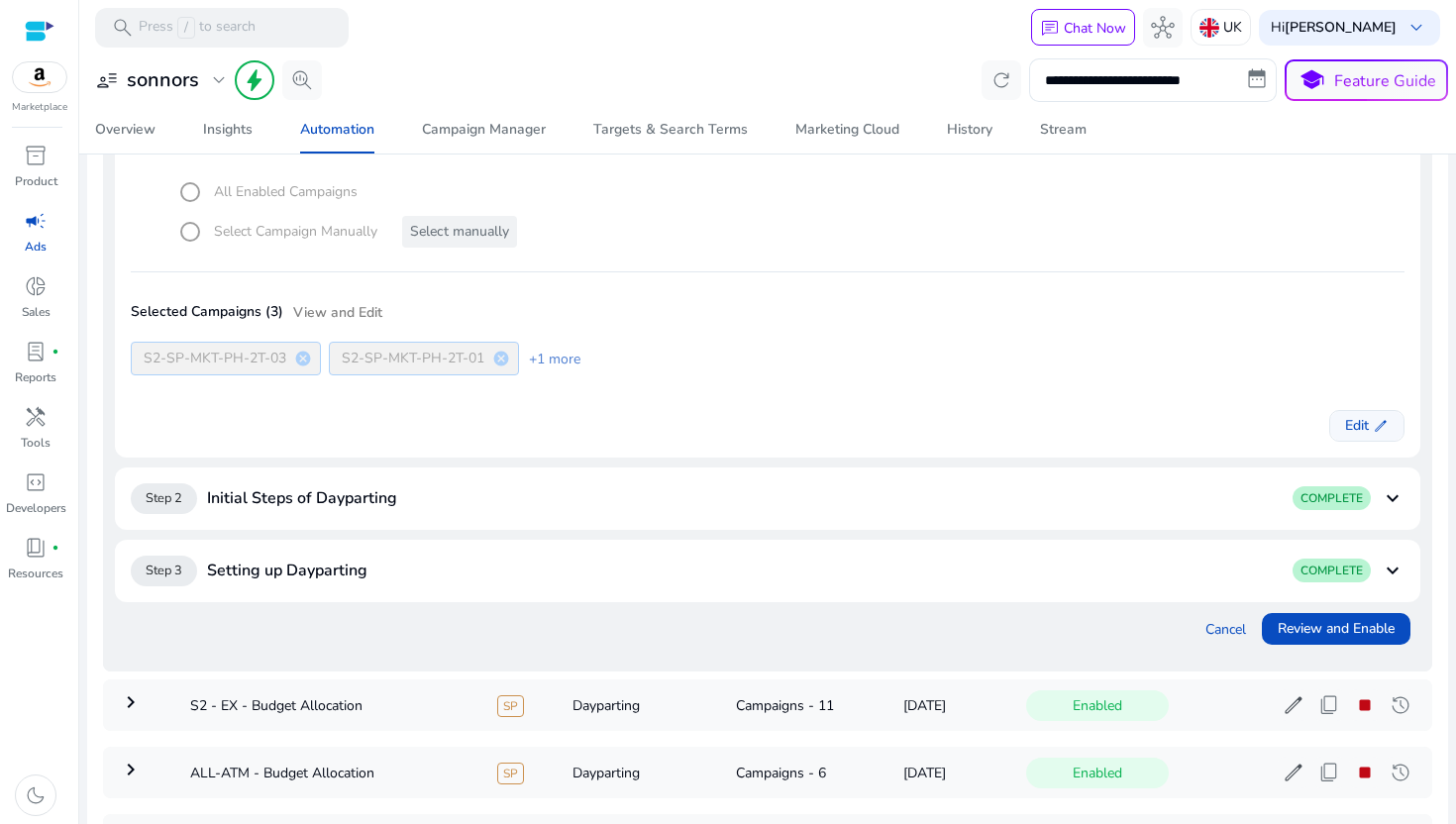 click at bounding box center (1367, 426) 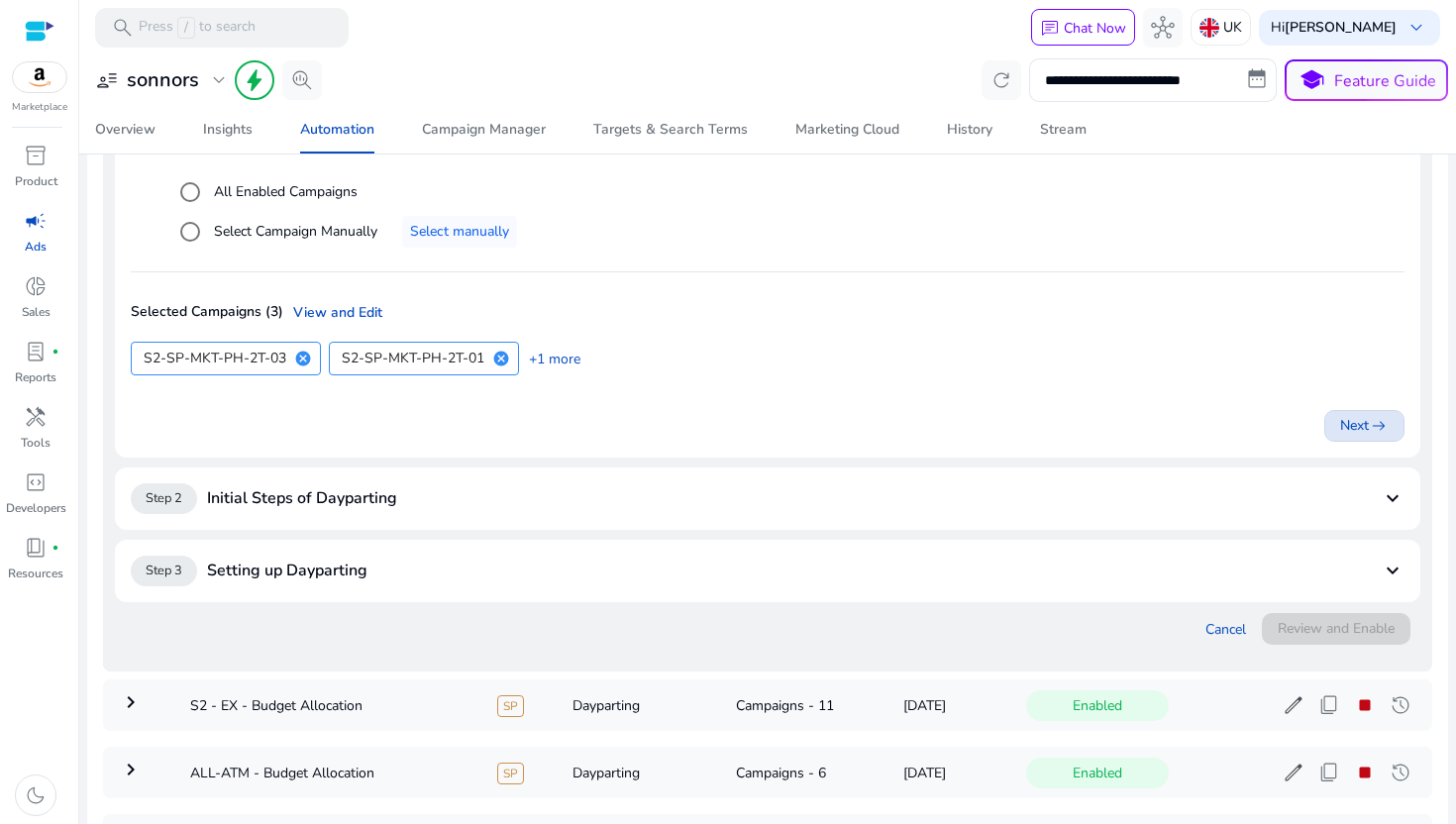 click on "Next   arrow_right_alt" at bounding box center [1364, 425] 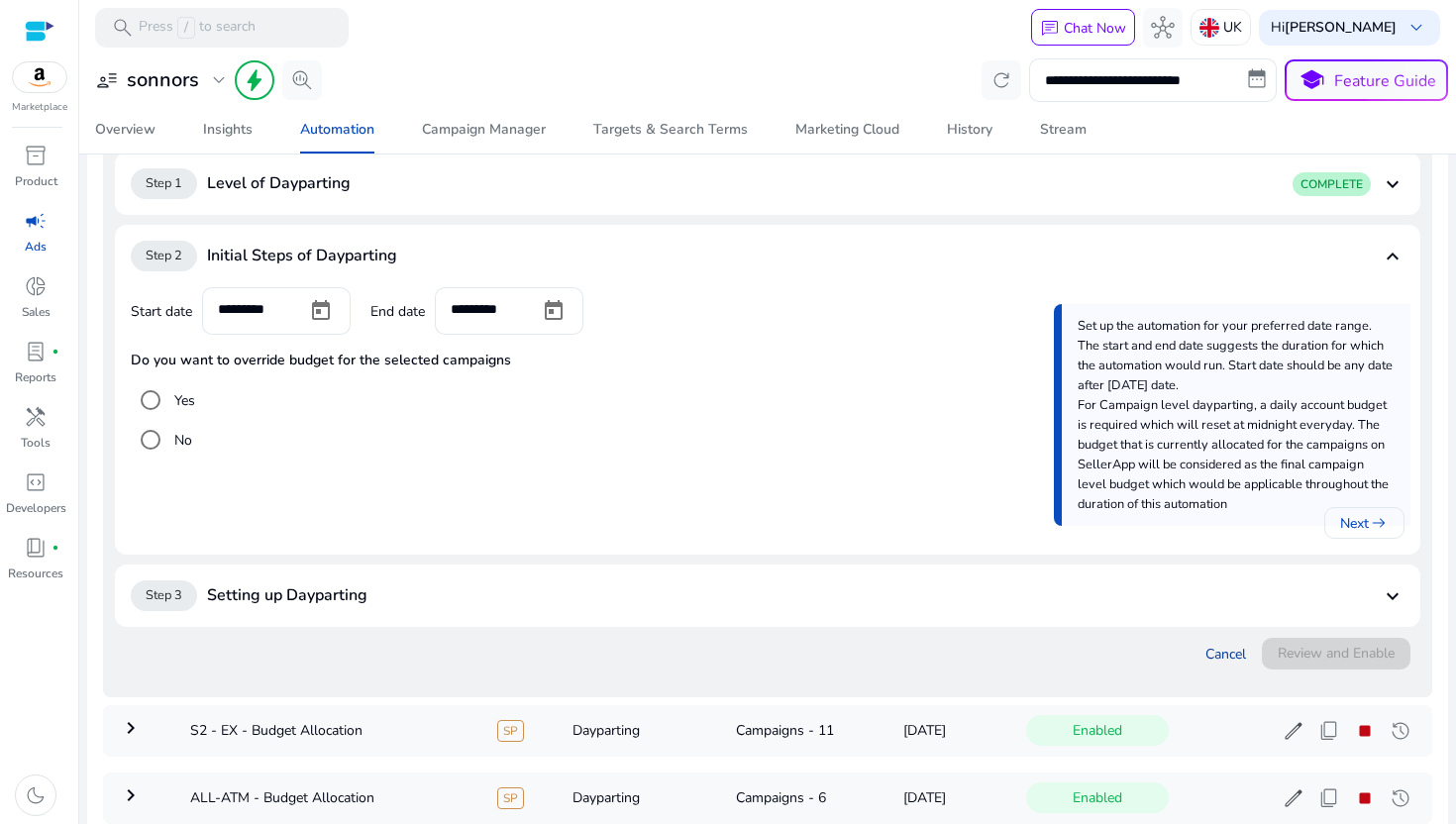 scroll, scrollTop: 308, scrollLeft: 0, axis: vertical 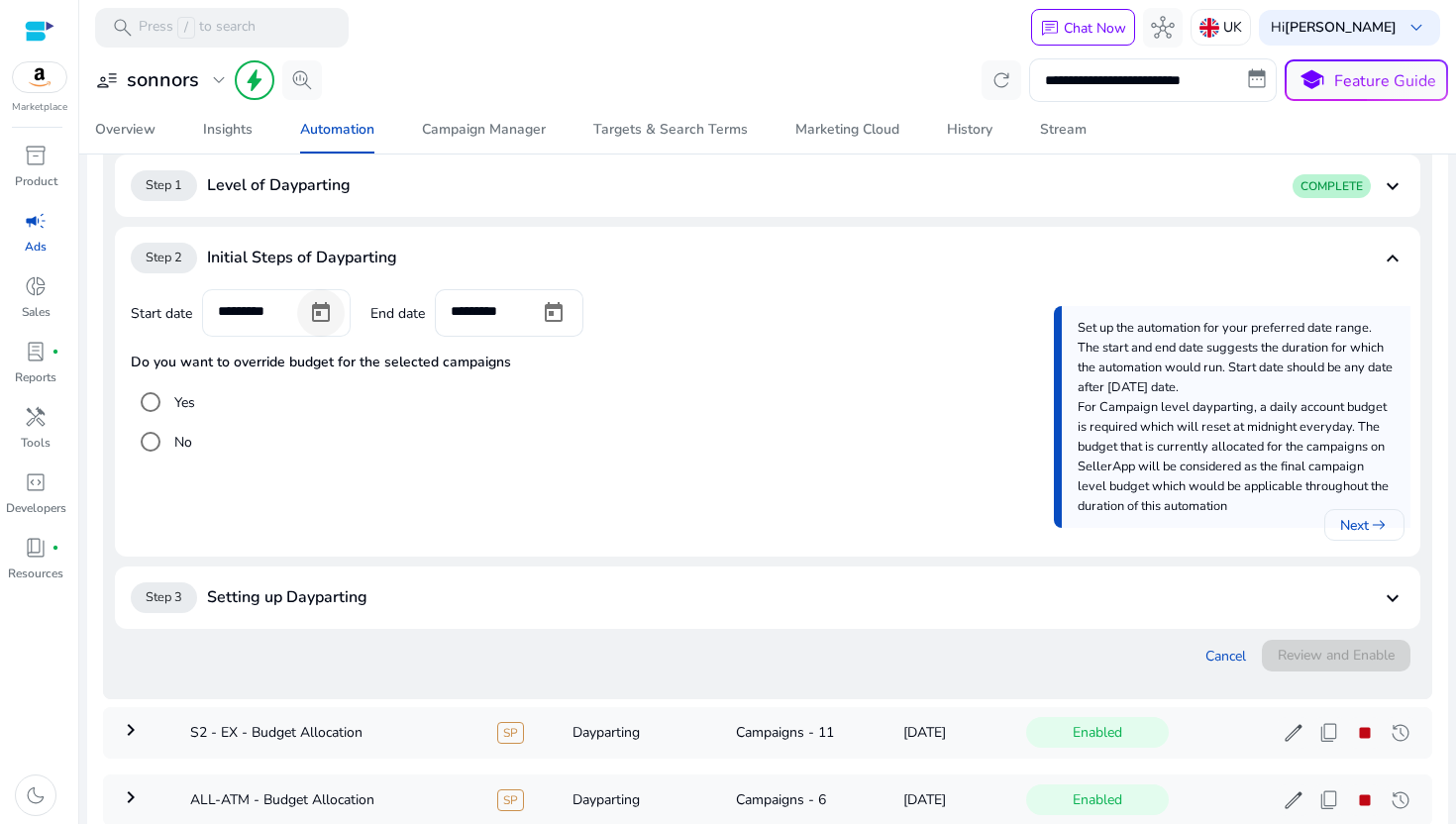 click at bounding box center [321, 313] 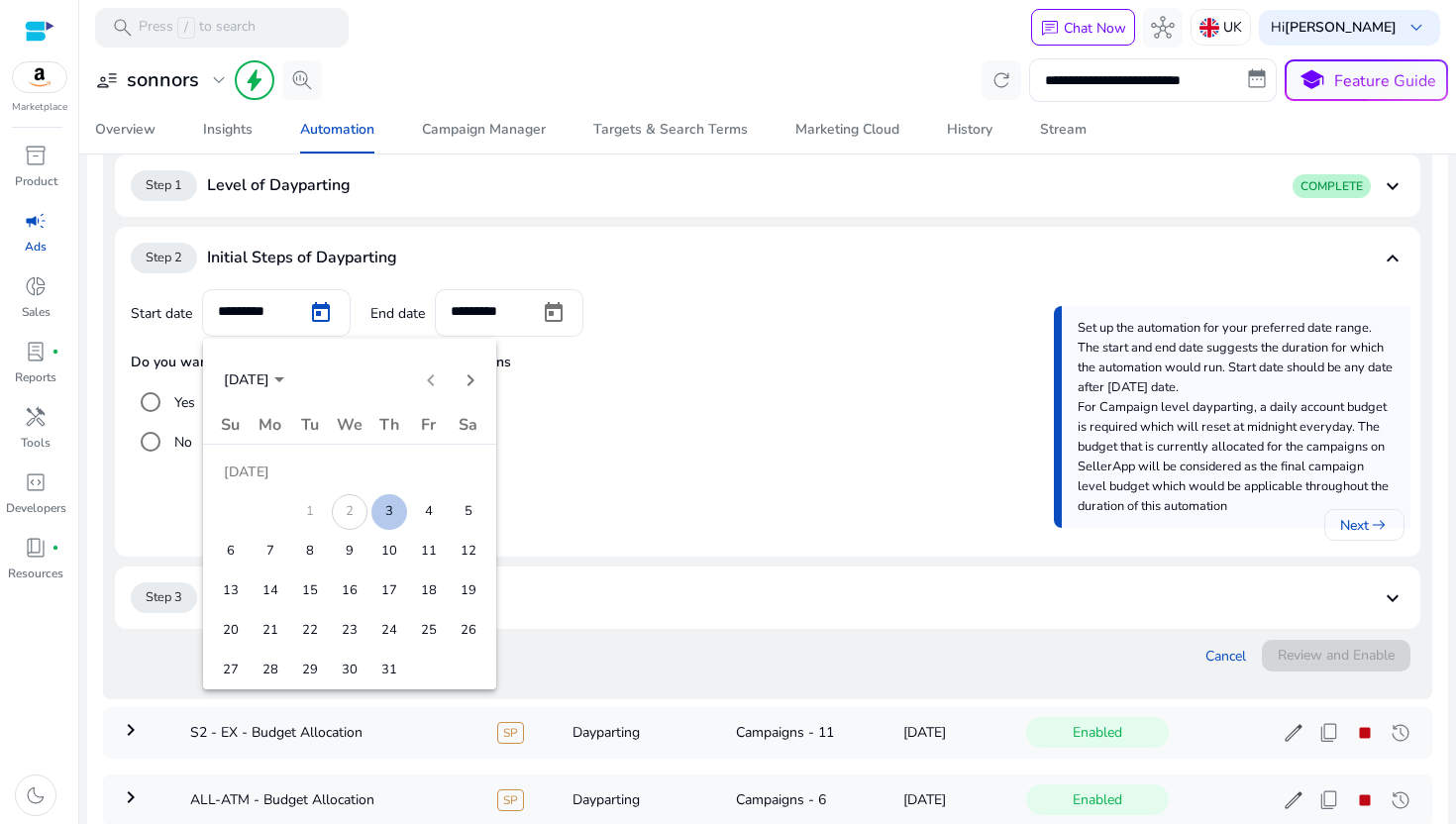 click on "3" at bounding box center (389, 512) 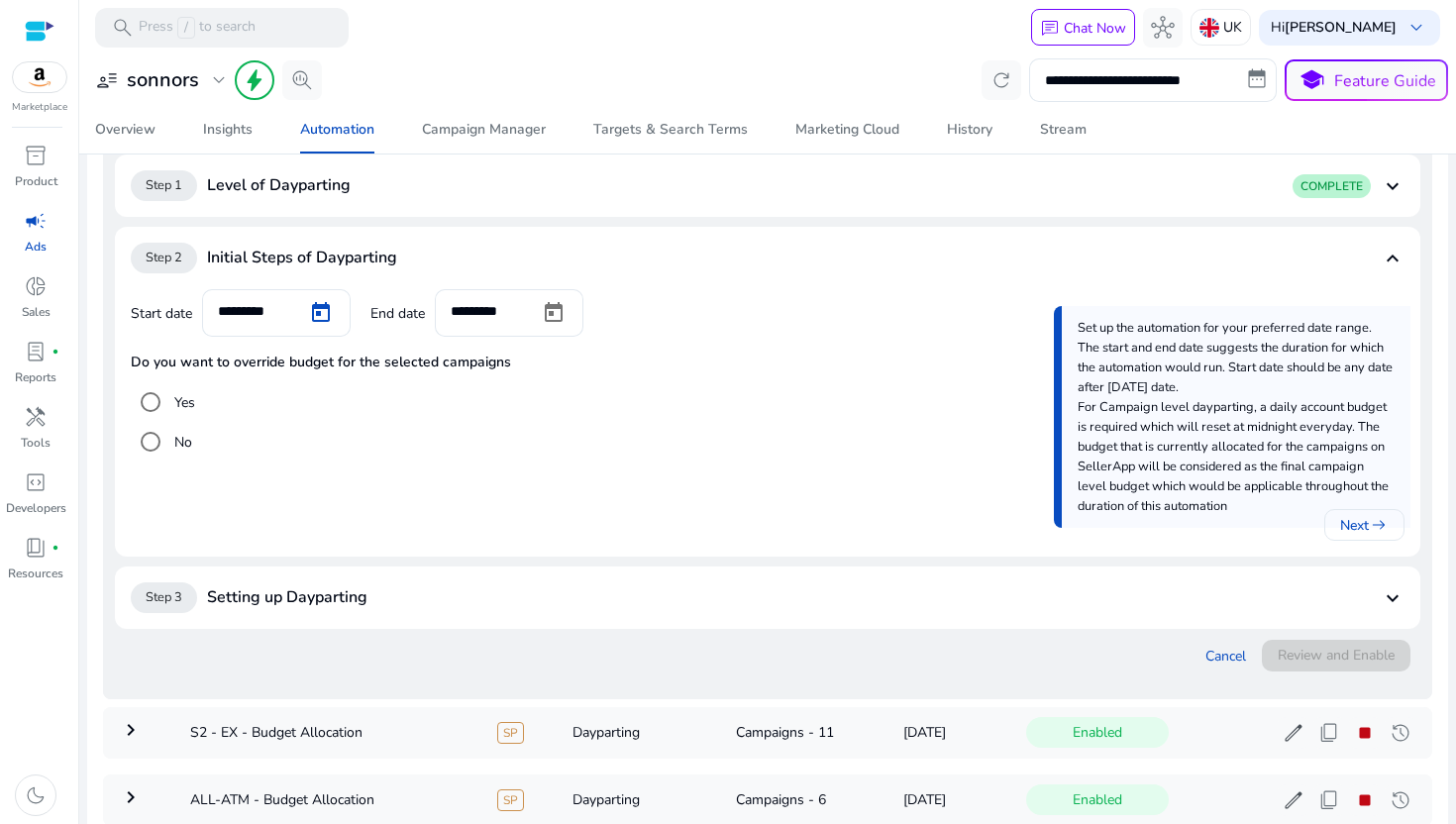type on "********" 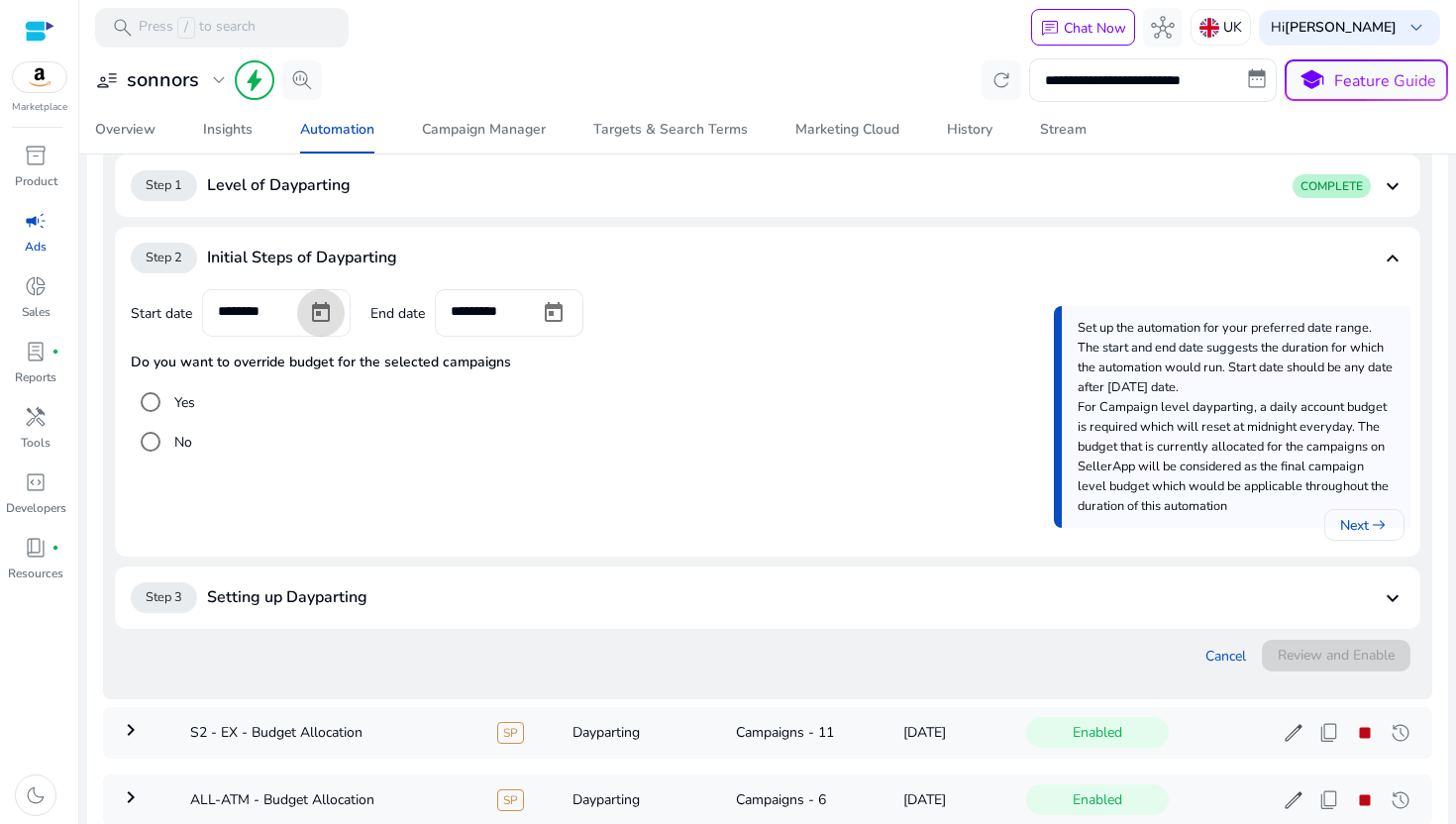 click at bounding box center (321, 313) 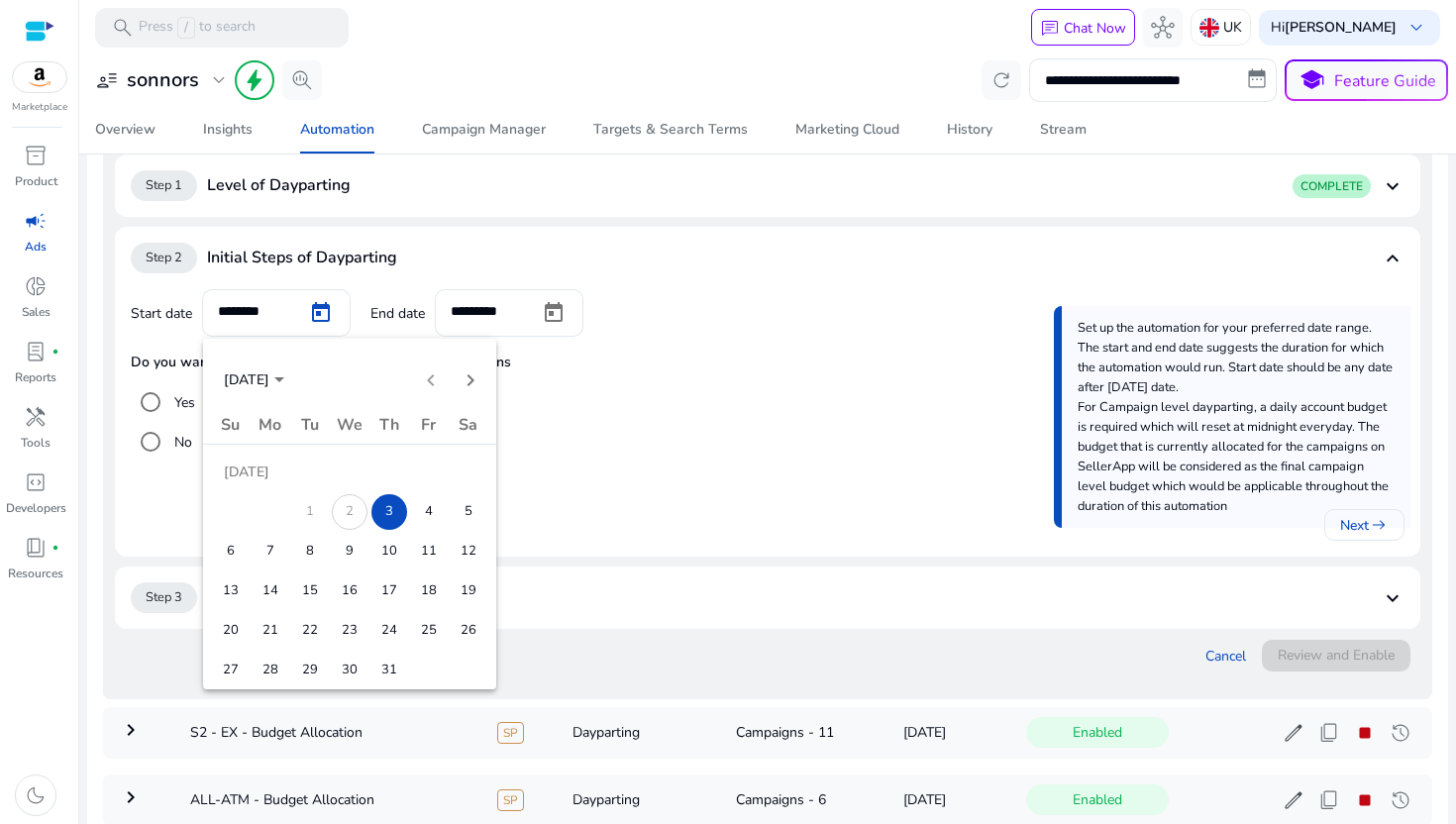 click on "3" at bounding box center [389, 512] 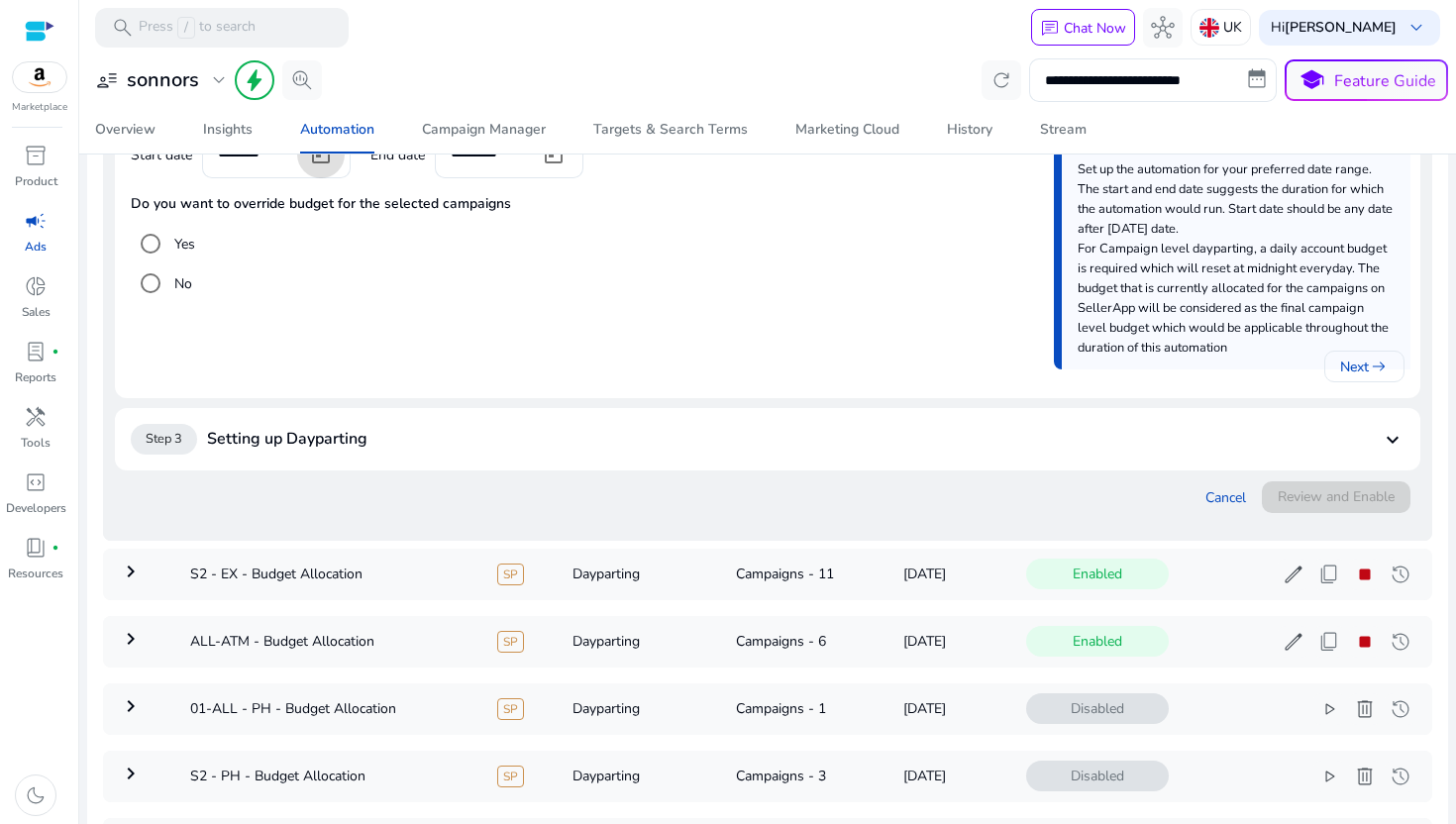scroll, scrollTop: 479, scrollLeft: 0, axis: vertical 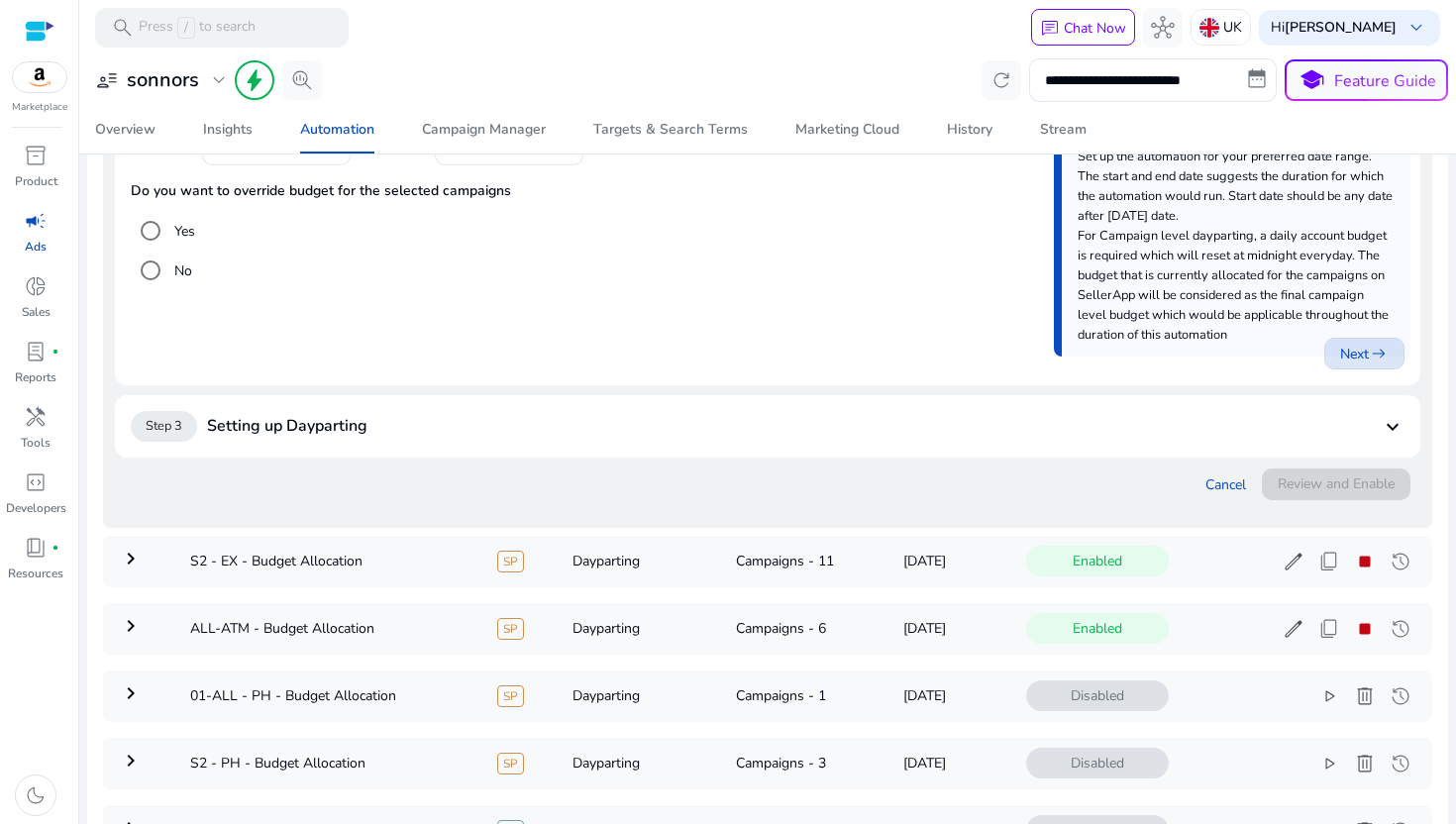 click on "arrow_right_alt" at bounding box center [1379, 354] 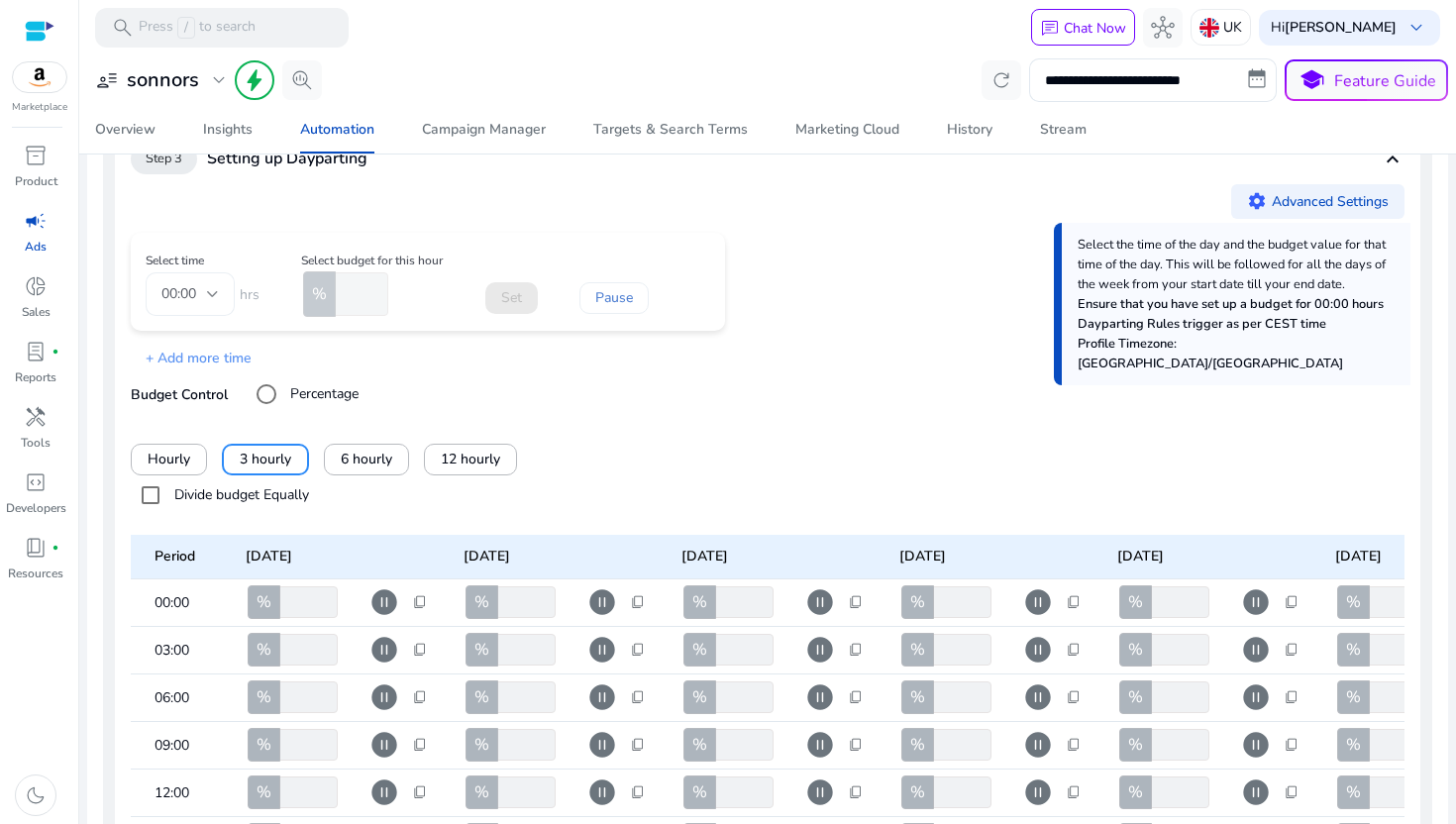 scroll, scrollTop: 597, scrollLeft: 0, axis: vertical 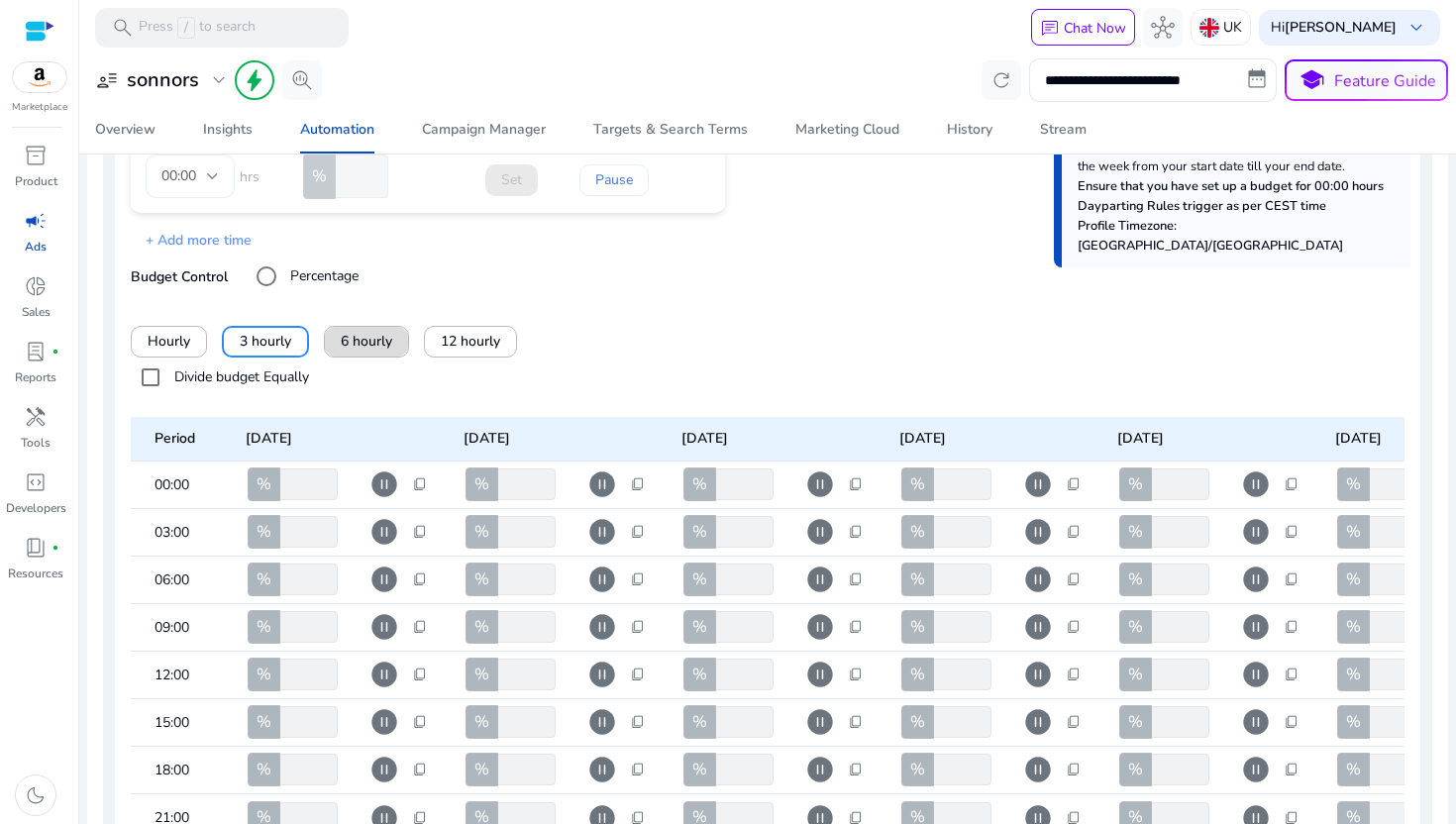 click at bounding box center (366, 342) 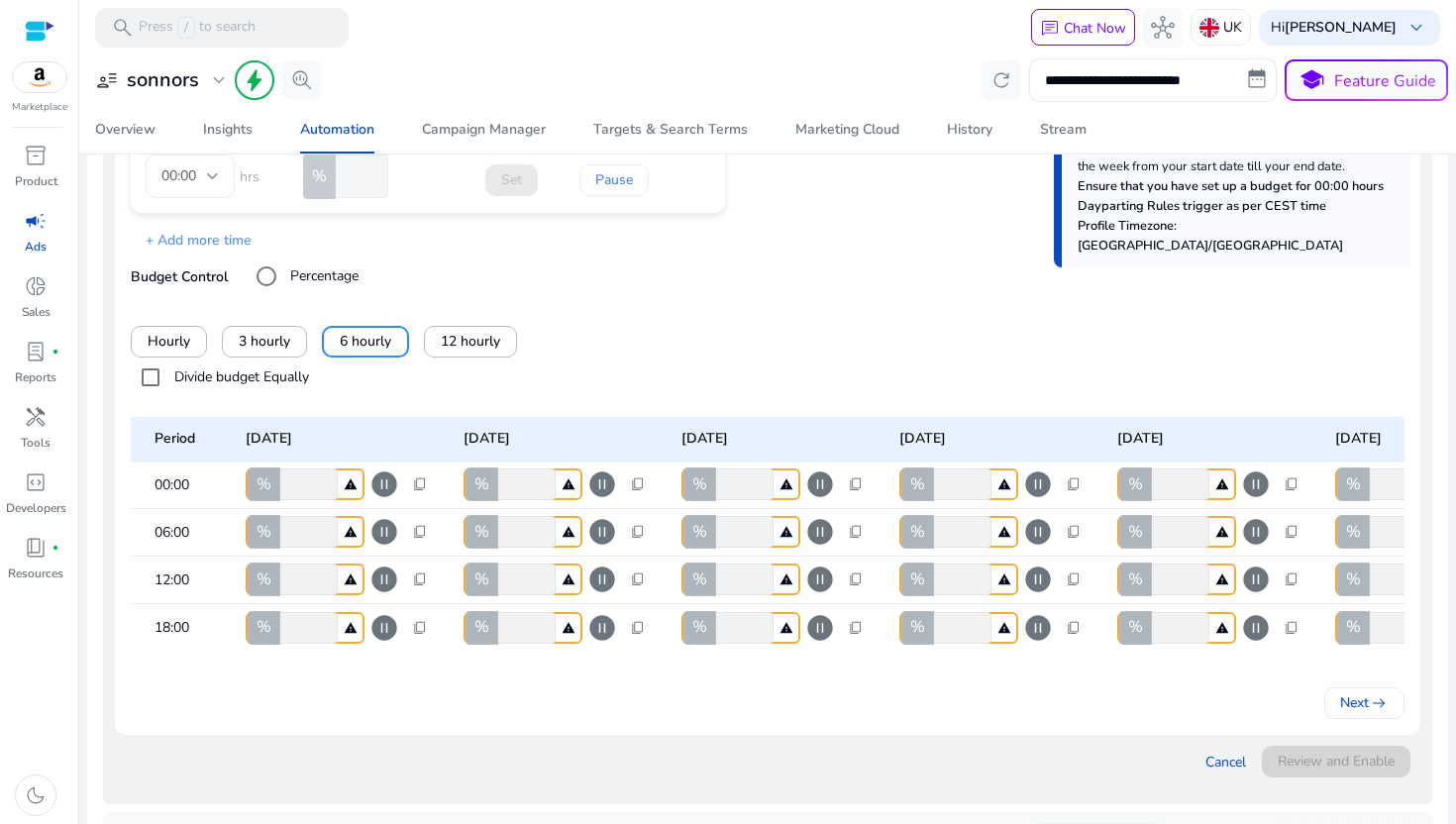 click on "Divide budget Equally" at bounding box center [240, 376] 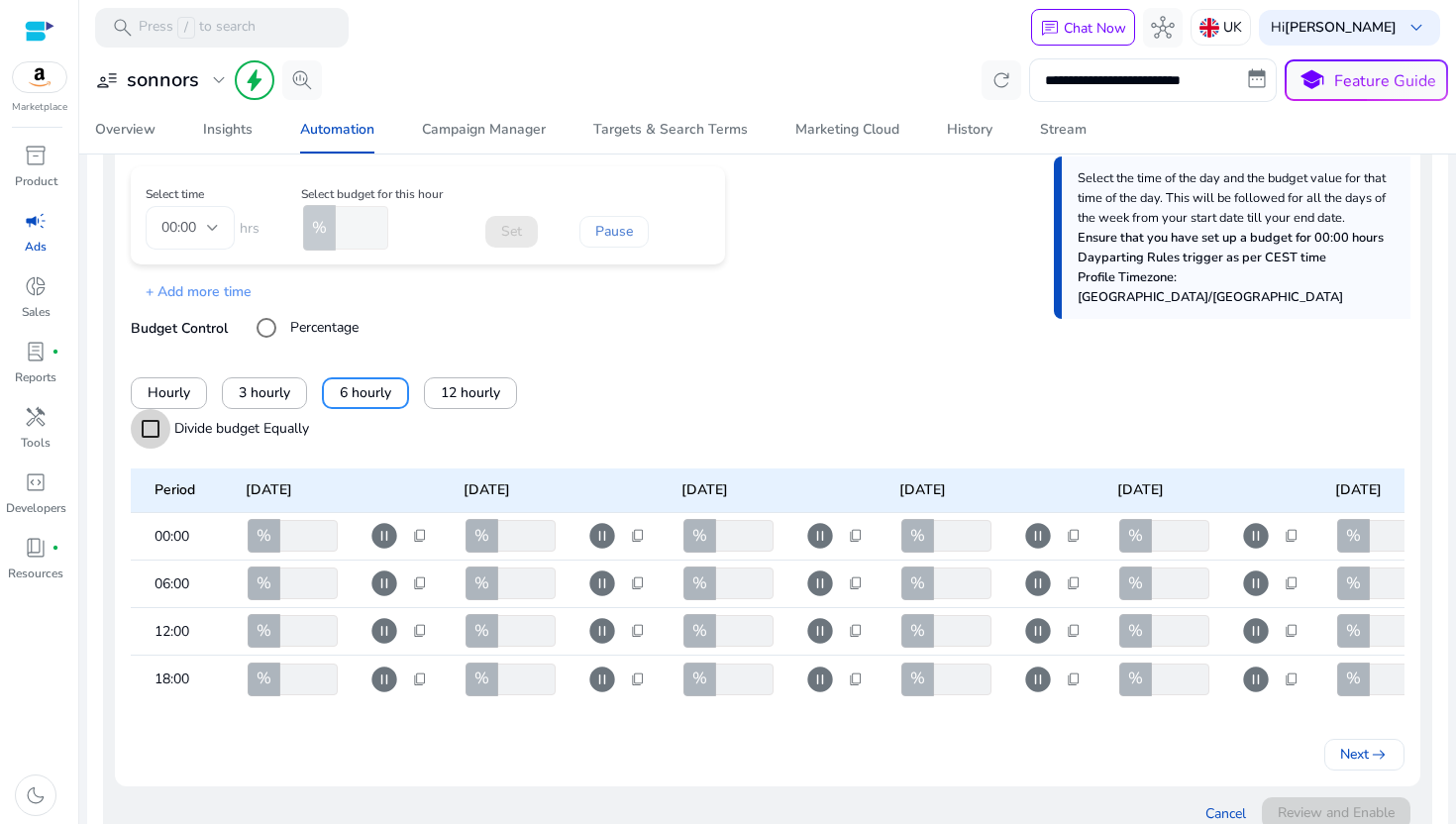 scroll, scrollTop: 528, scrollLeft: 0, axis: vertical 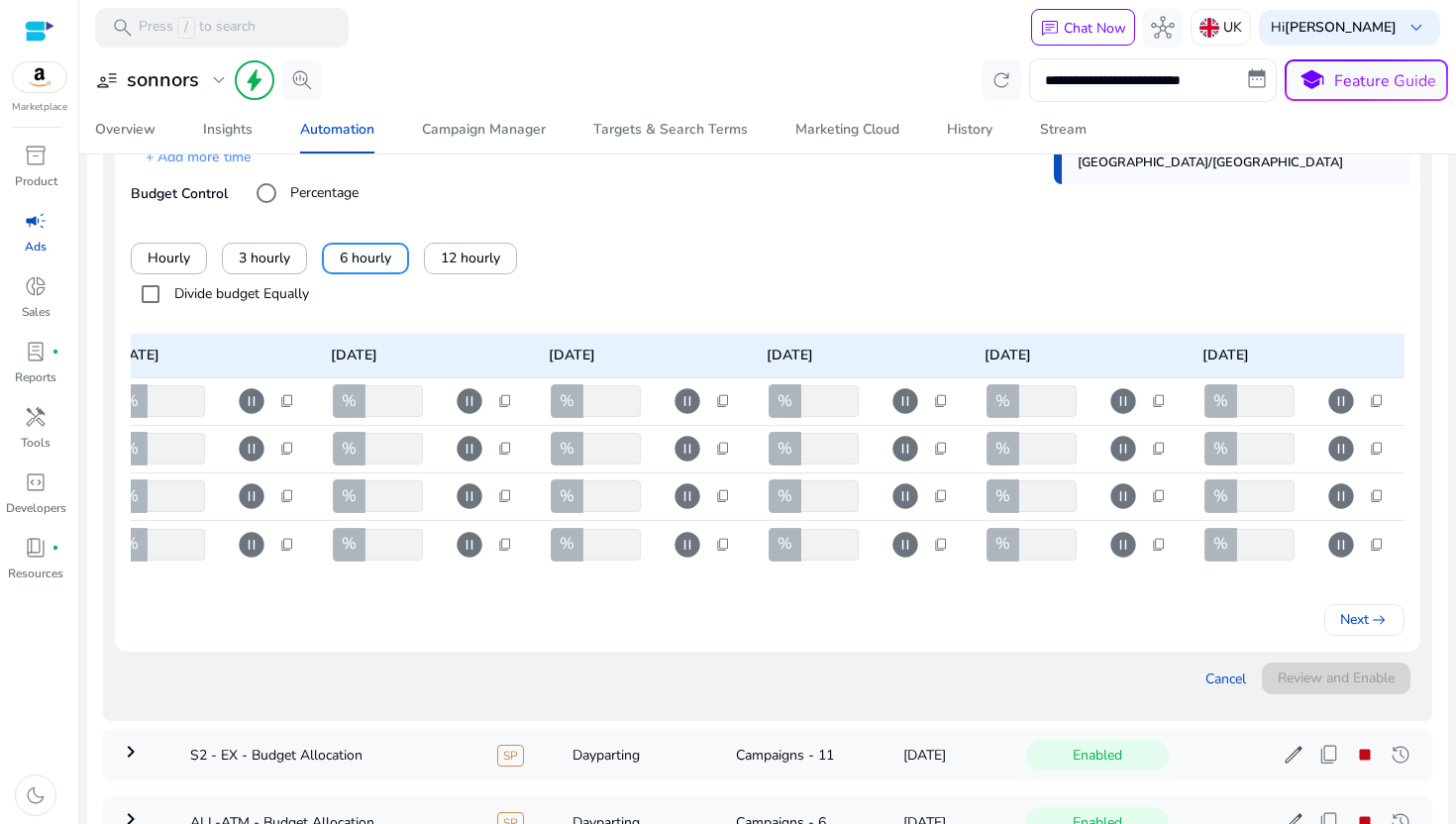 click on "**" at bounding box center (1046, 449) 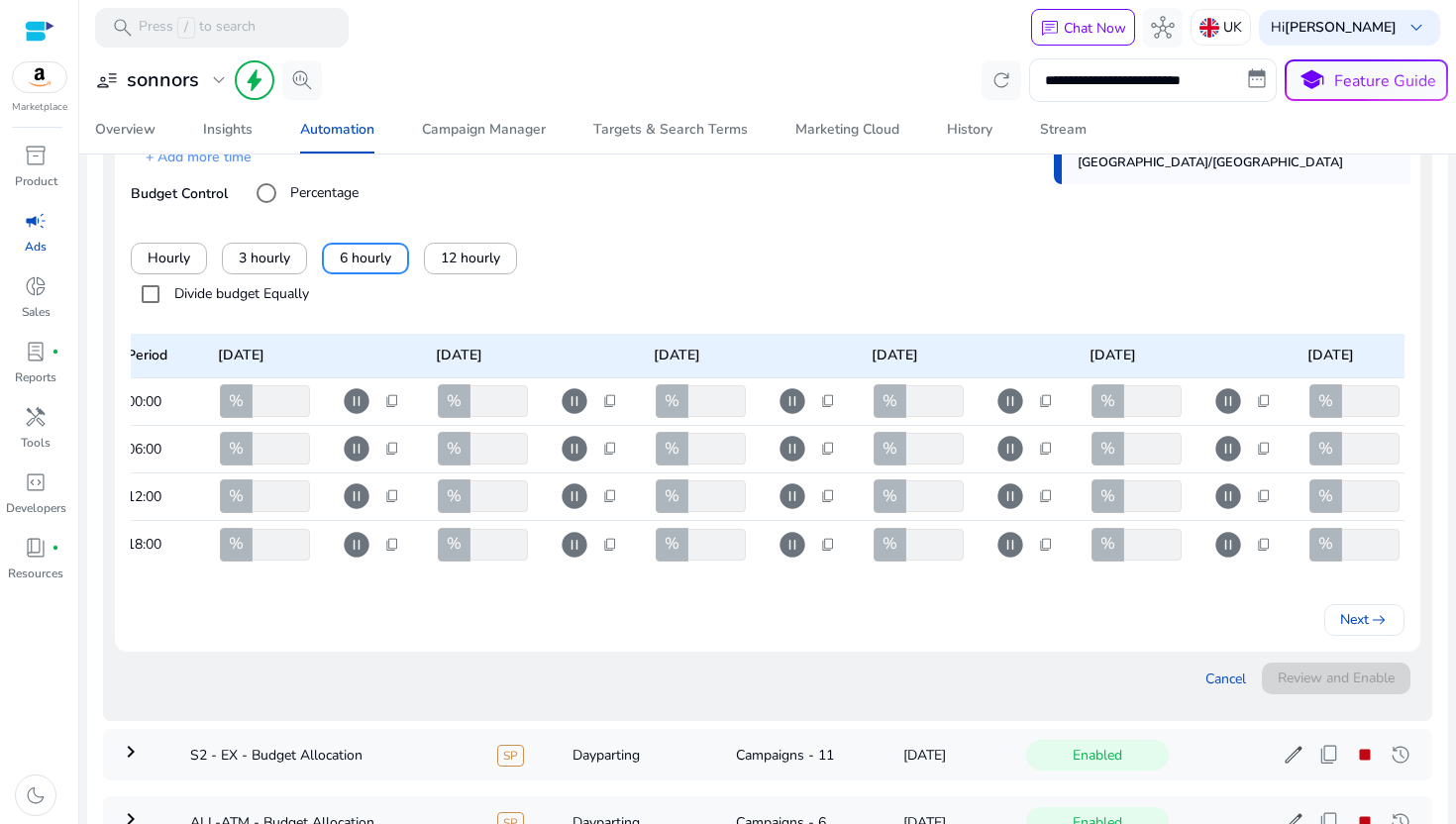 scroll, scrollTop: 0, scrollLeft: 0, axis: both 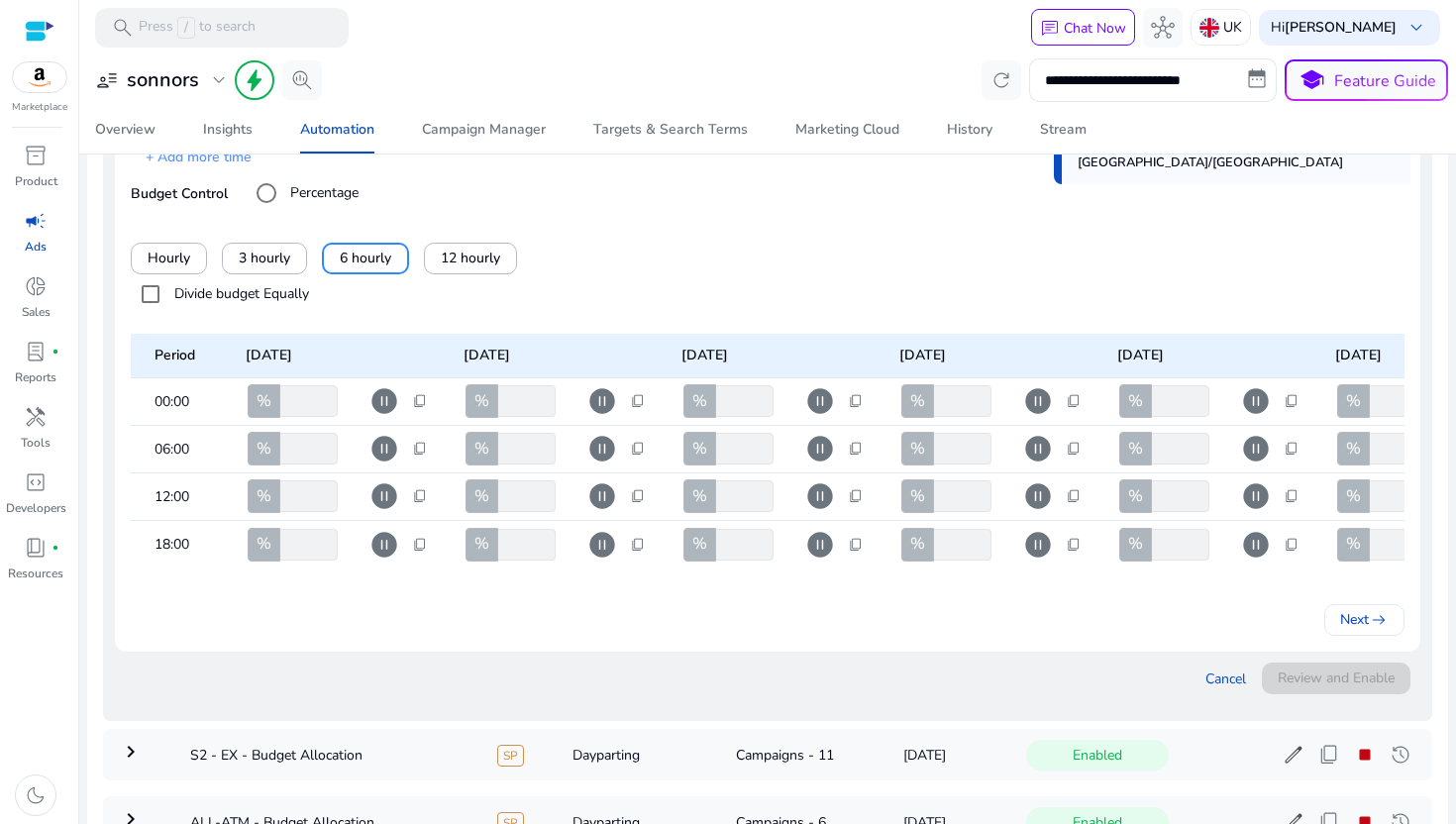 type on "**" 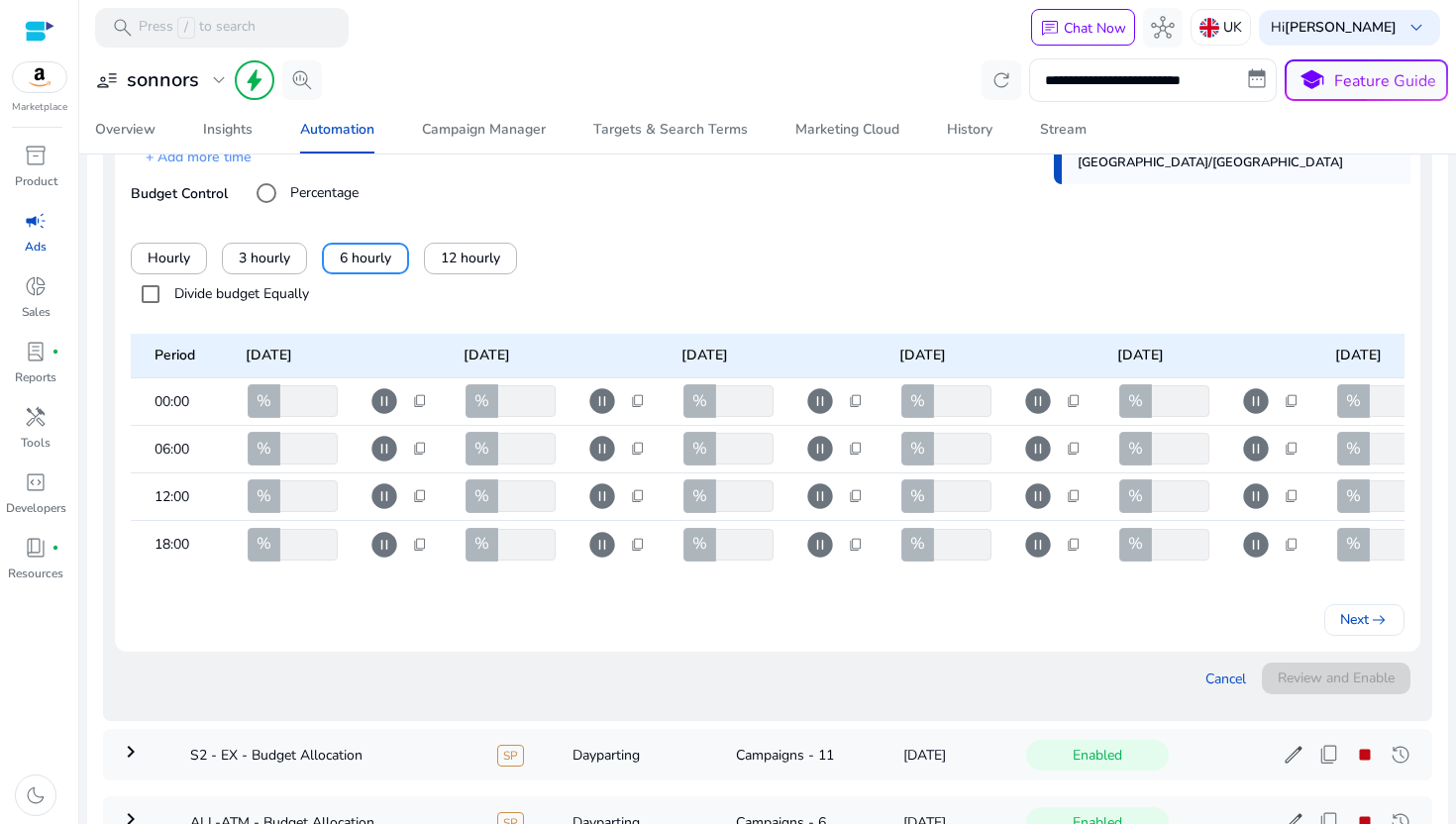 type on "**" 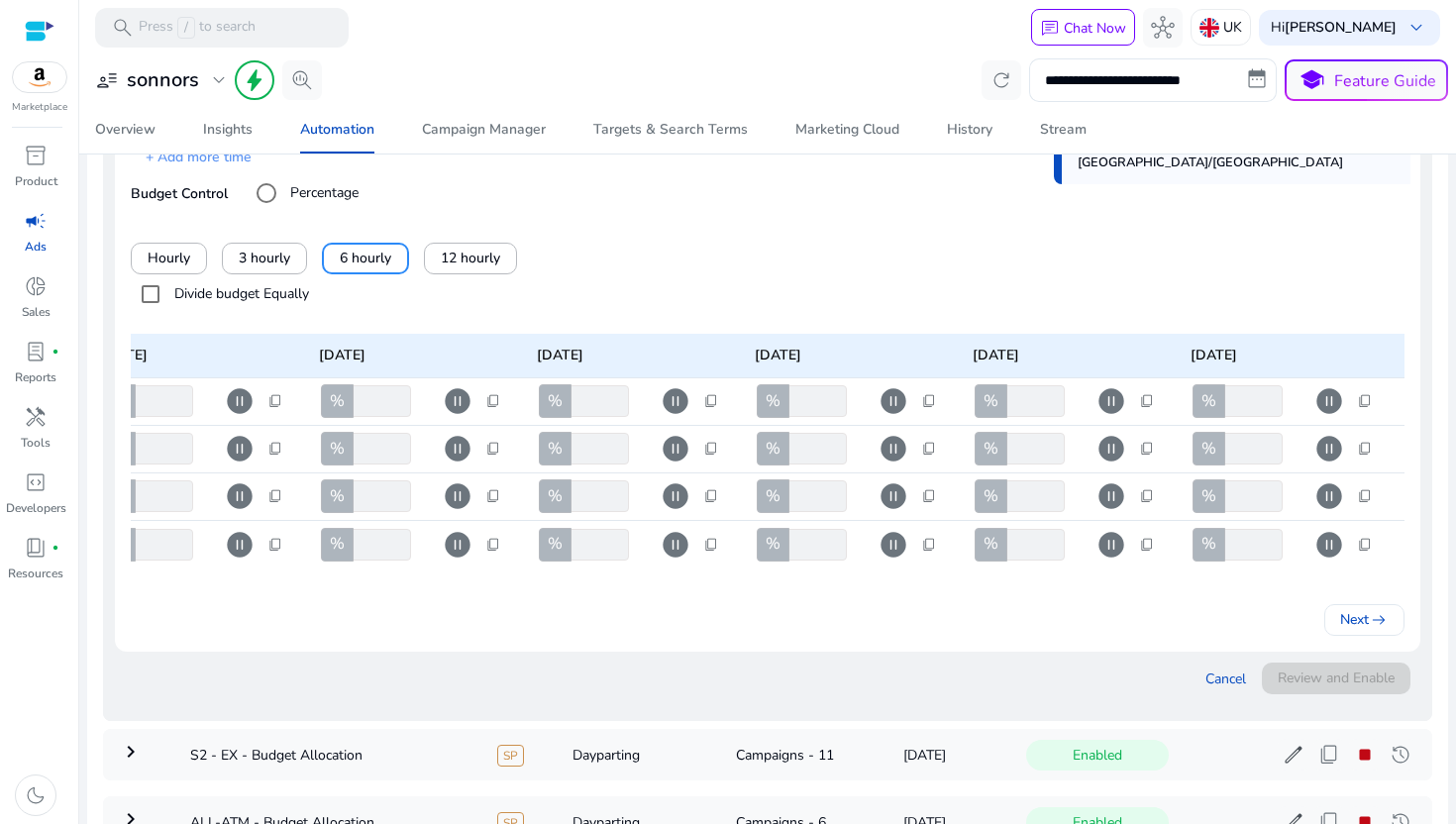 scroll, scrollTop: 0, scrollLeft: 358, axis: horizontal 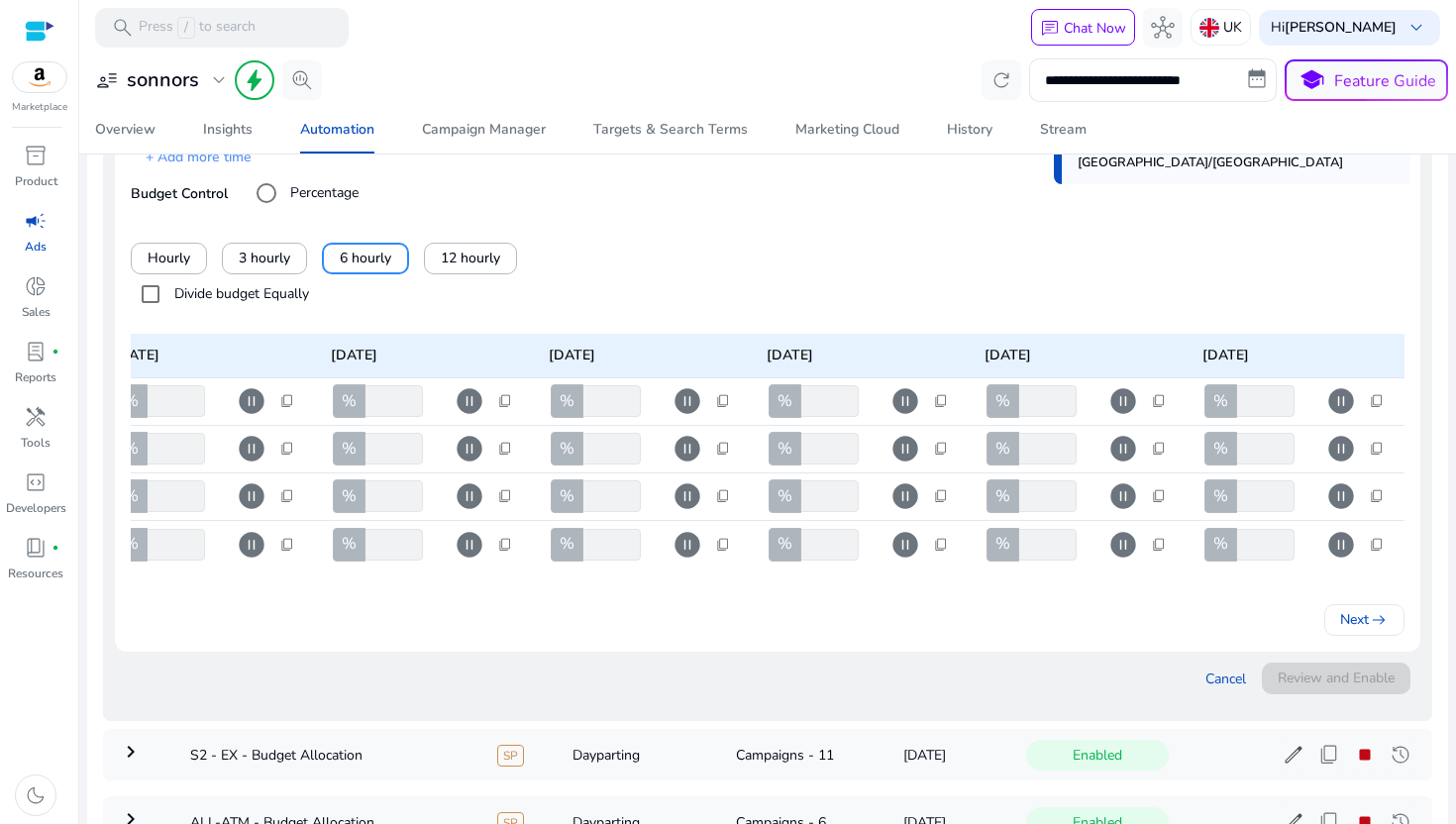 click on "**" 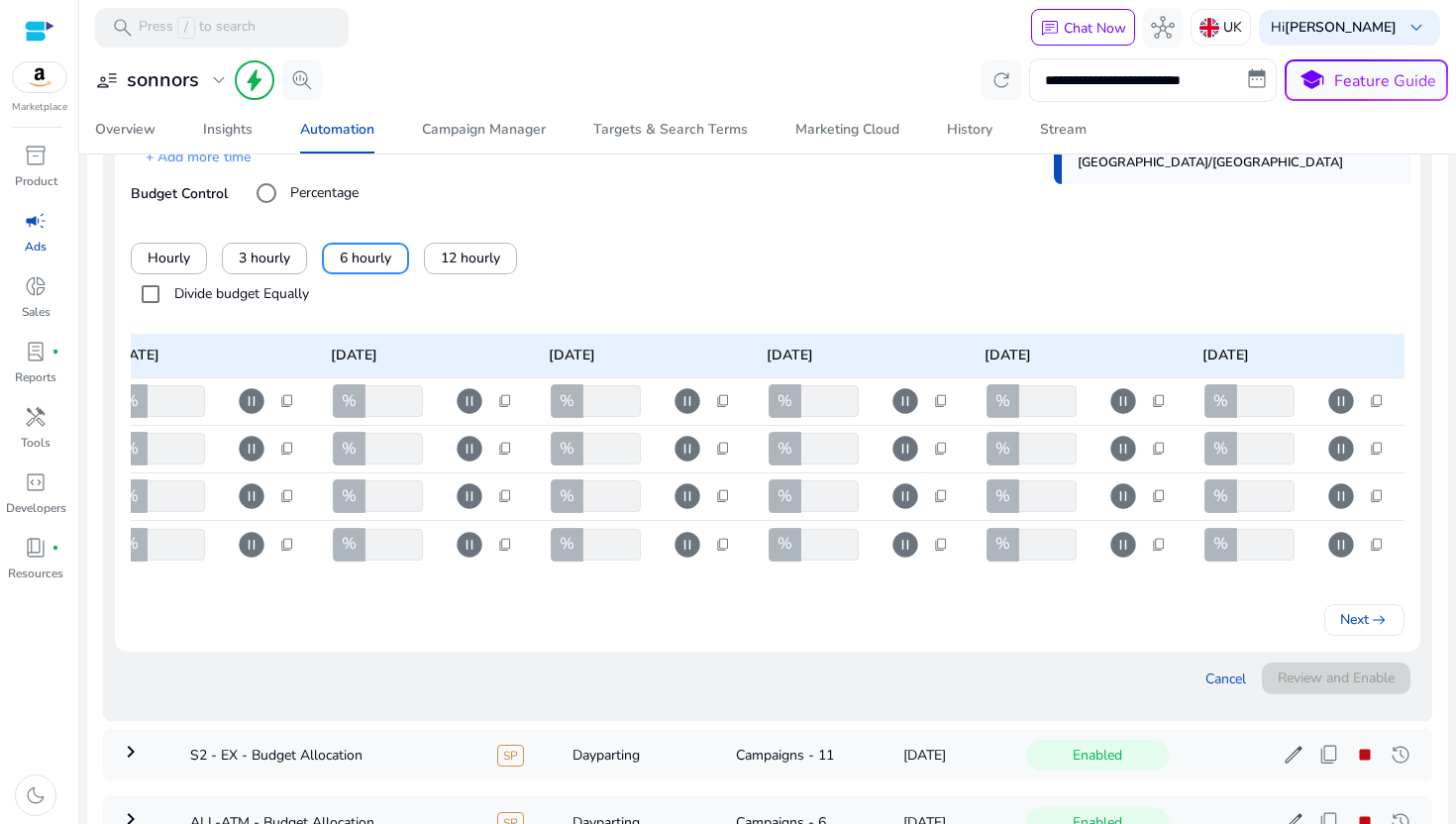 type on "**" 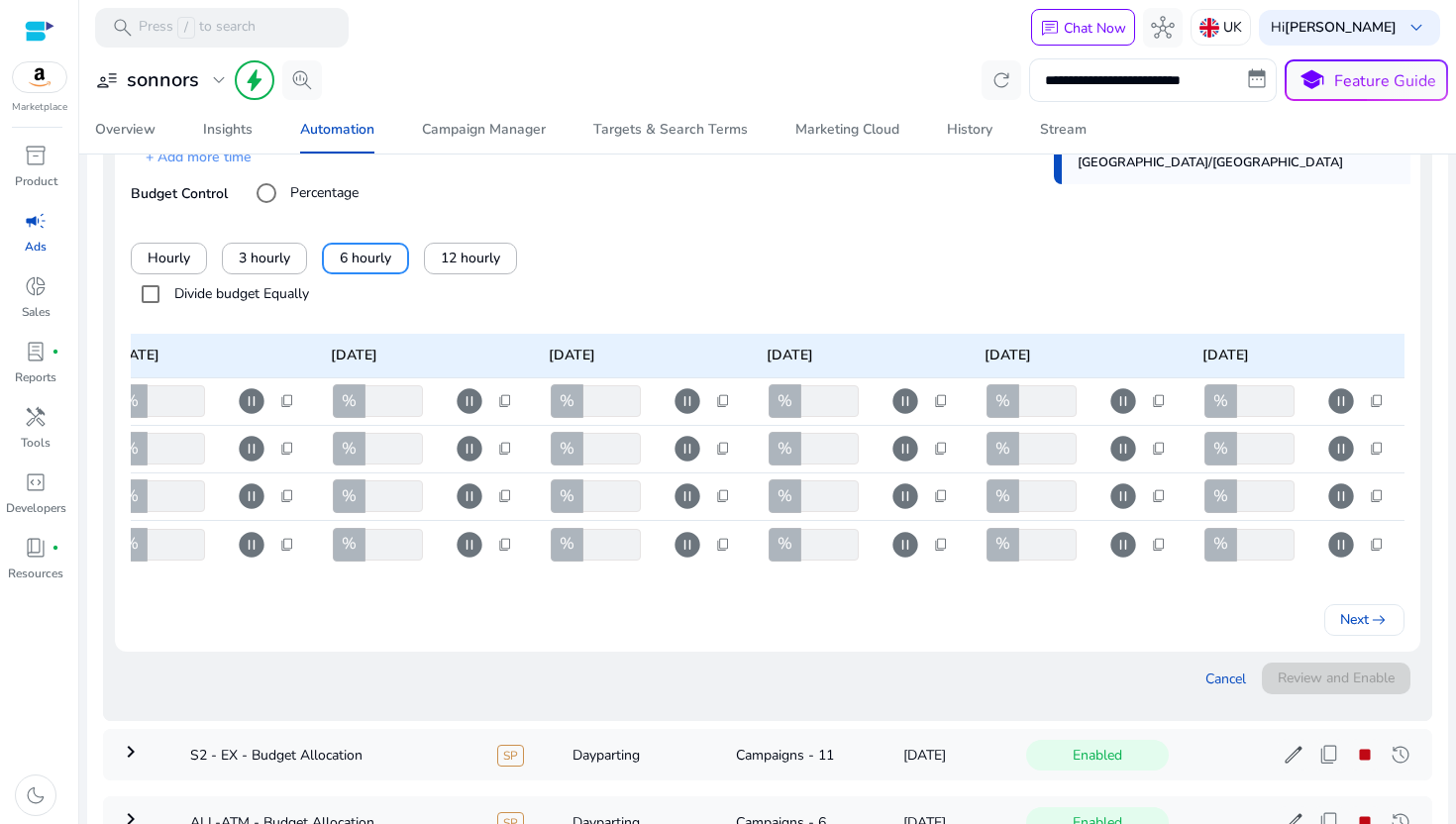 click on "**" at bounding box center [1046, 496] 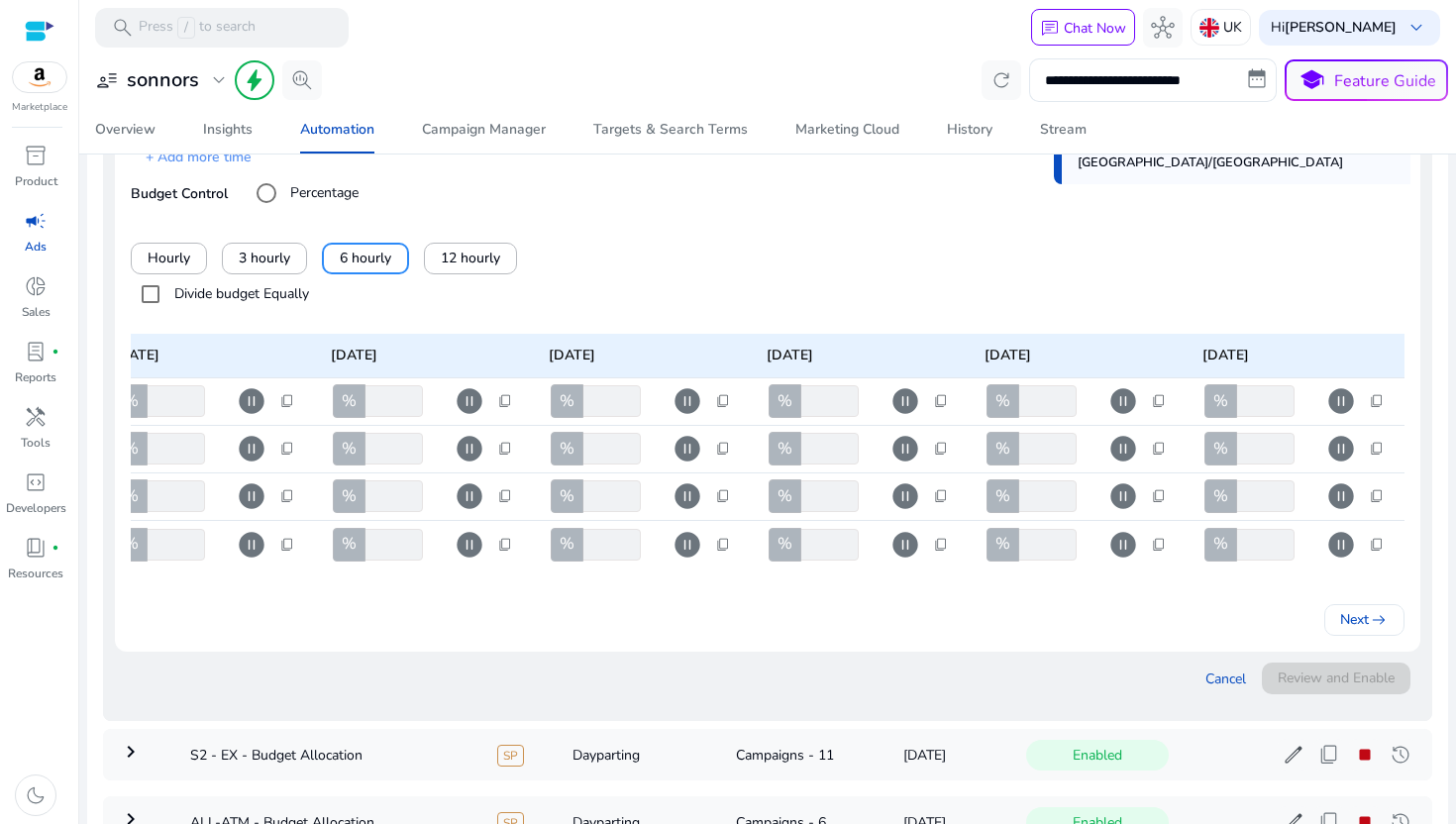 click on "**" 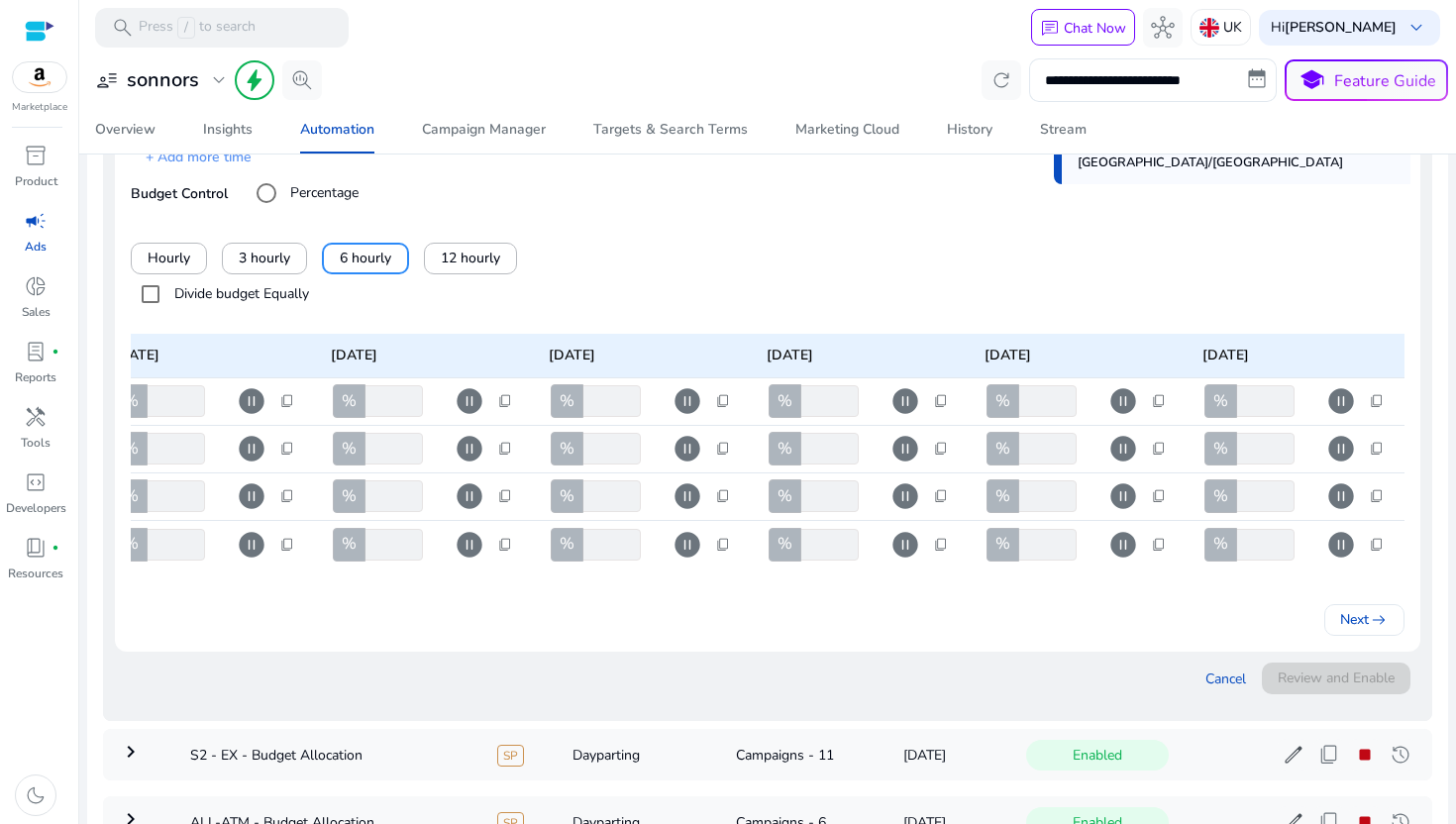 type on "**" 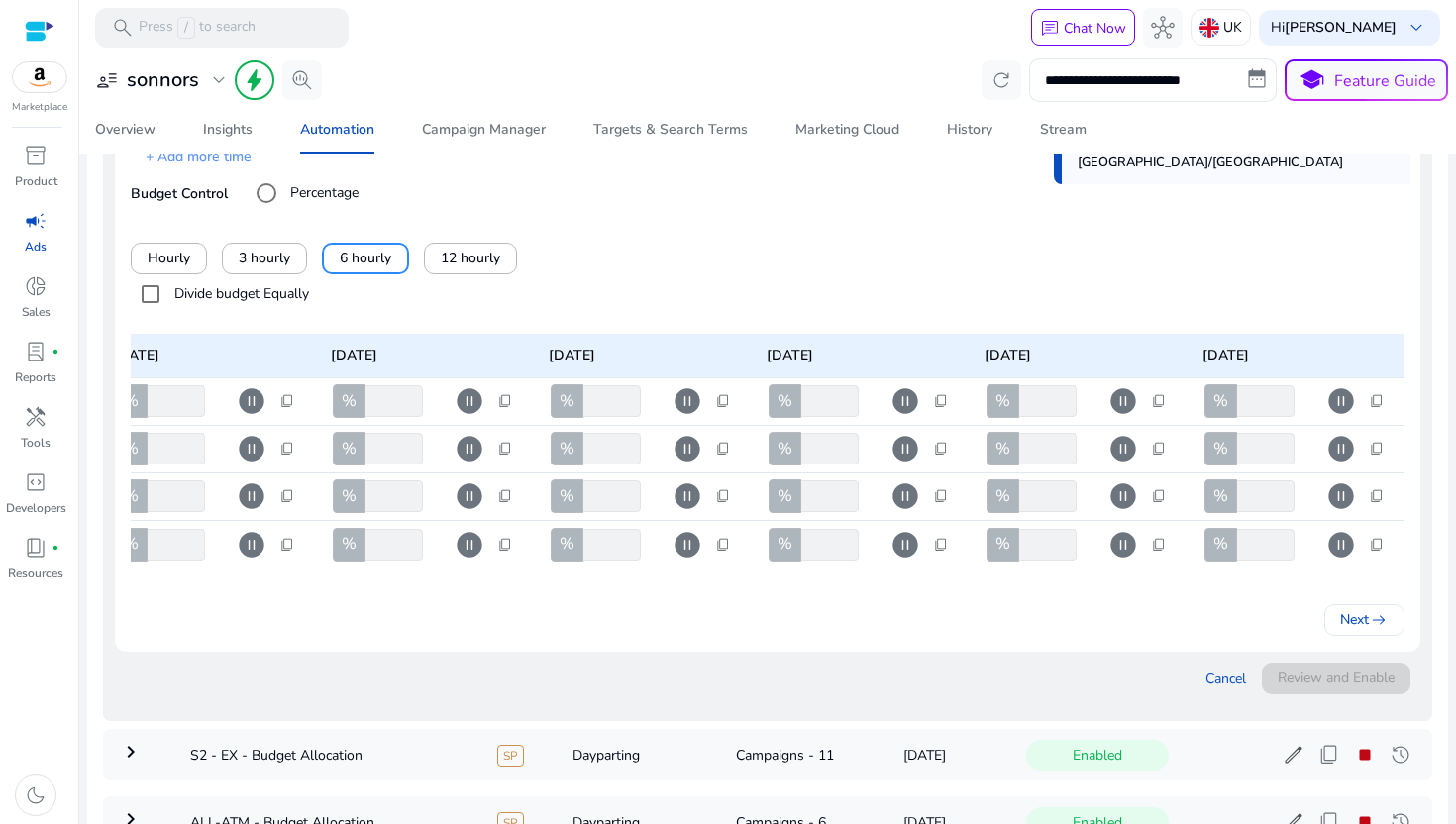 type on "**" 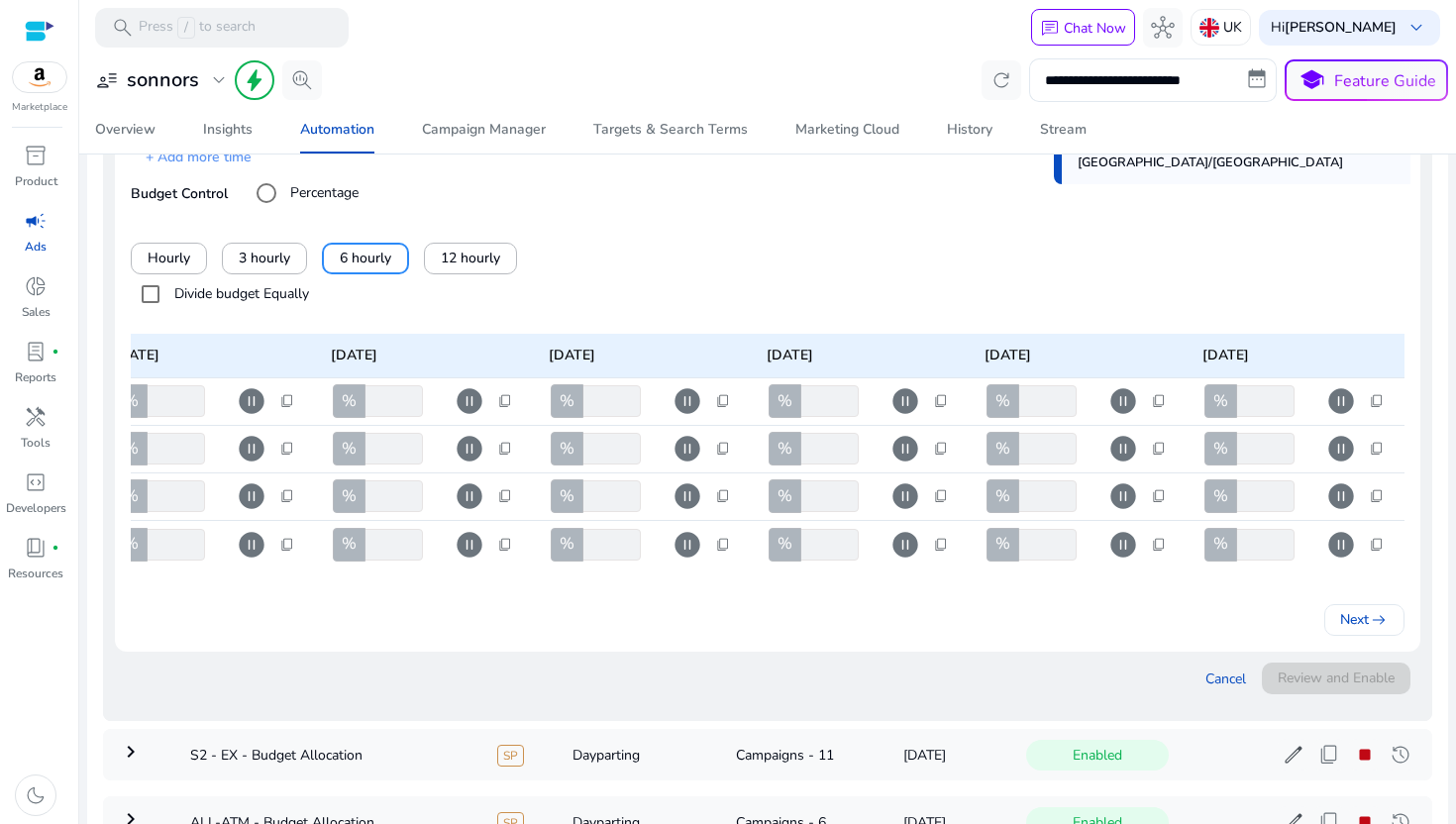 type on "**" 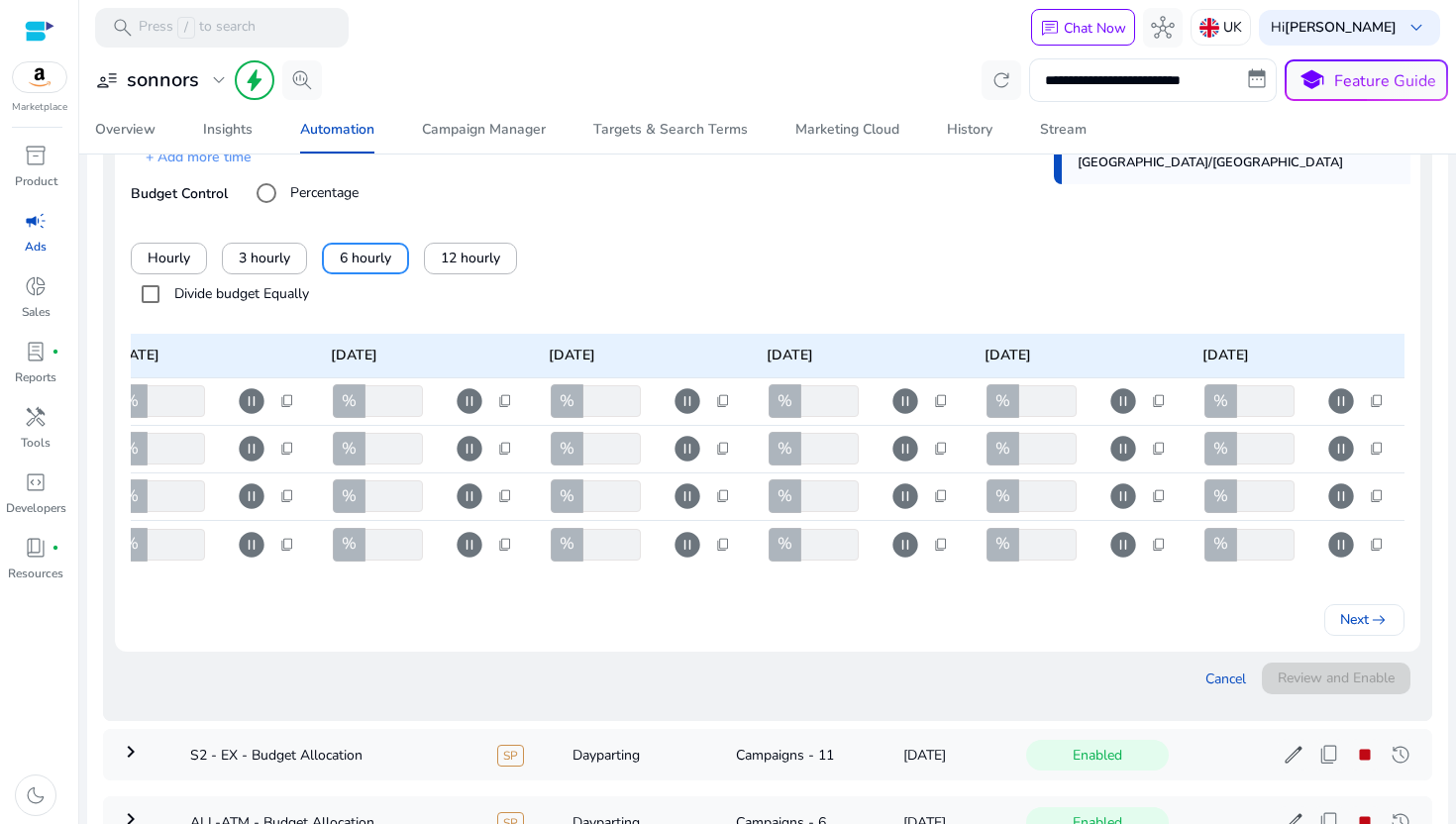 type on "**" 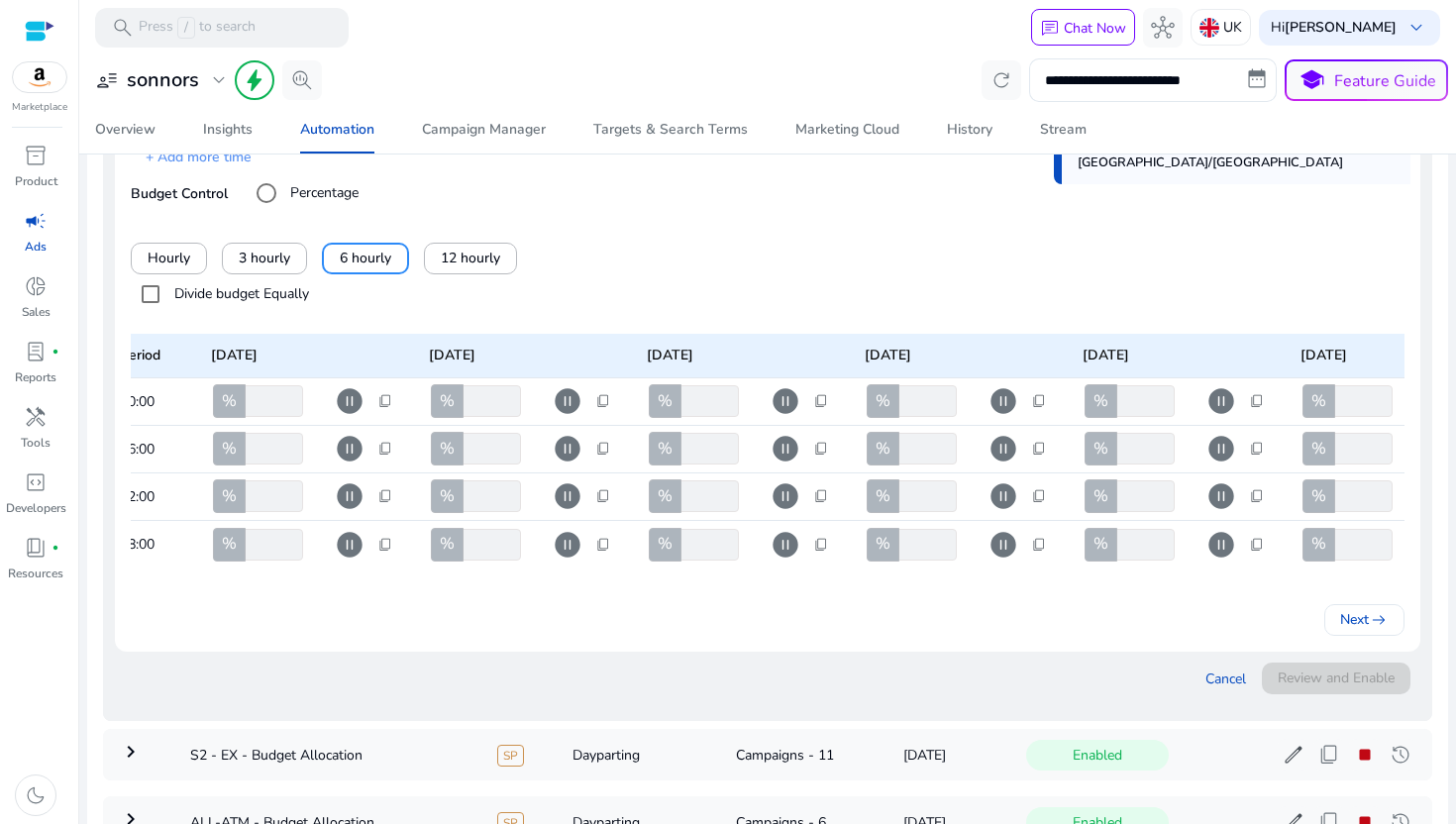 scroll, scrollTop: 0, scrollLeft: 0, axis: both 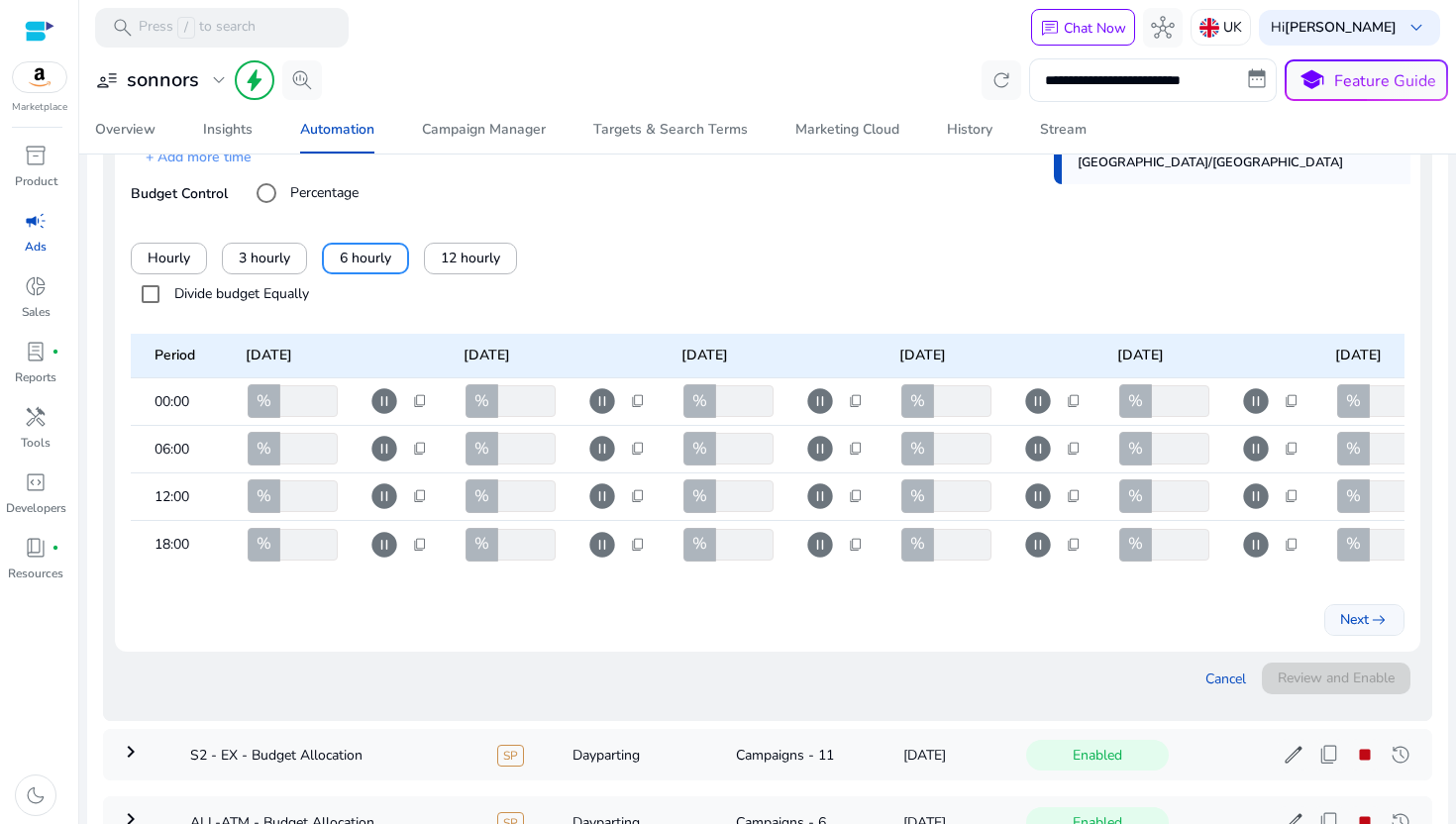 click at bounding box center [1364, 620] 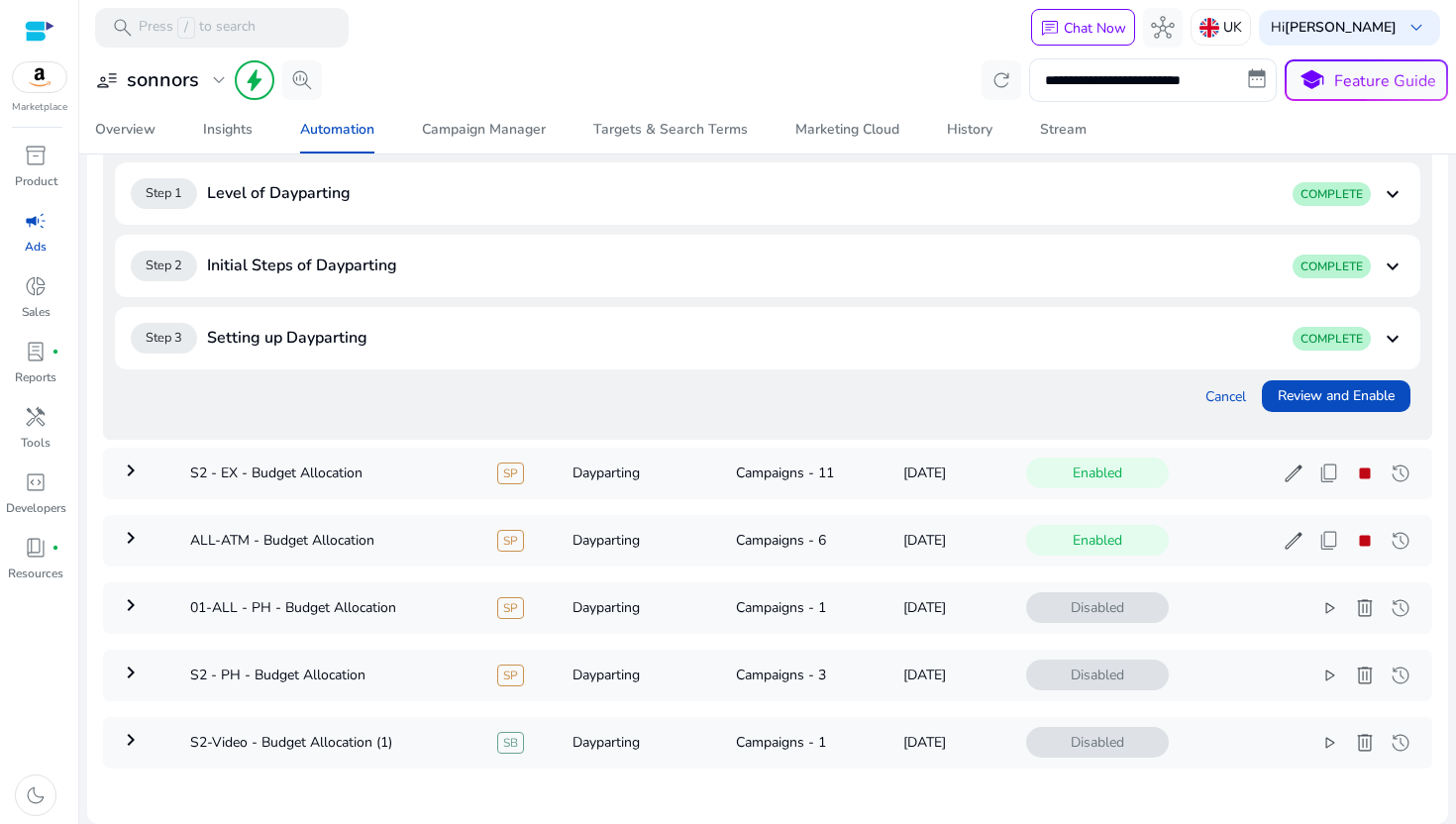 scroll, scrollTop: 301, scrollLeft: 0, axis: vertical 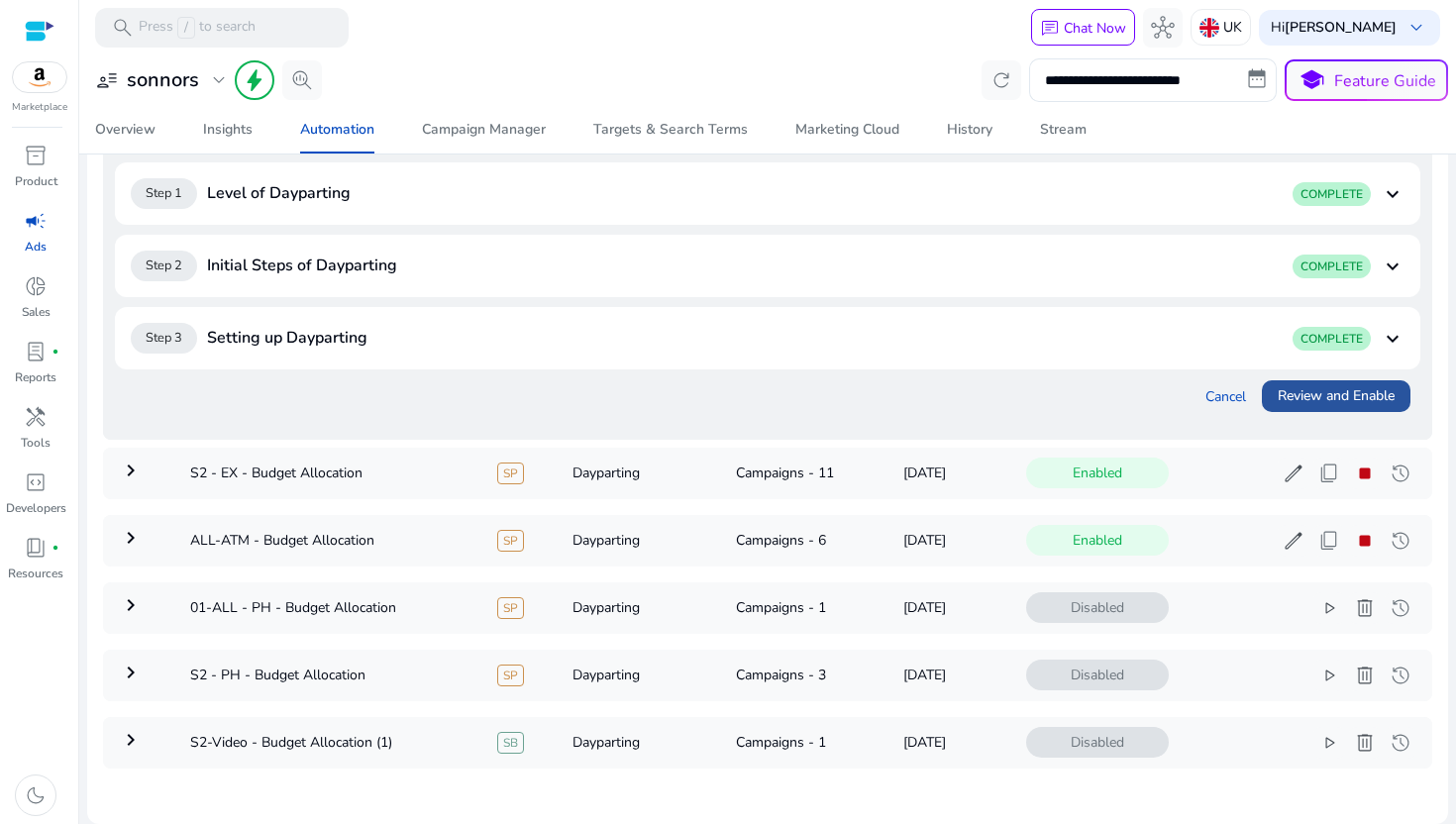click on "Review and Enable" at bounding box center (1336, 395) 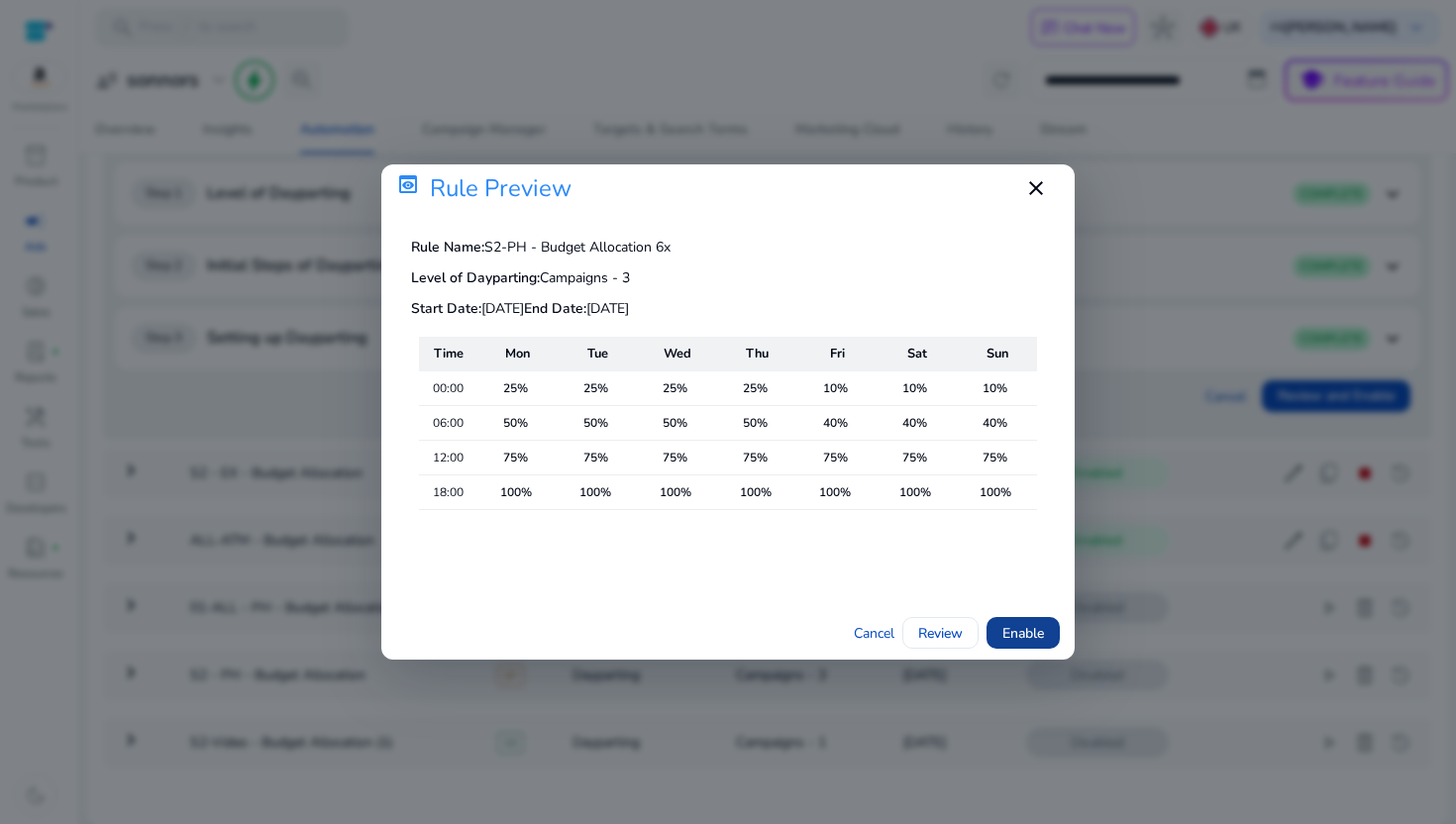 click on "Enable" at bounding box center [1023, 633] 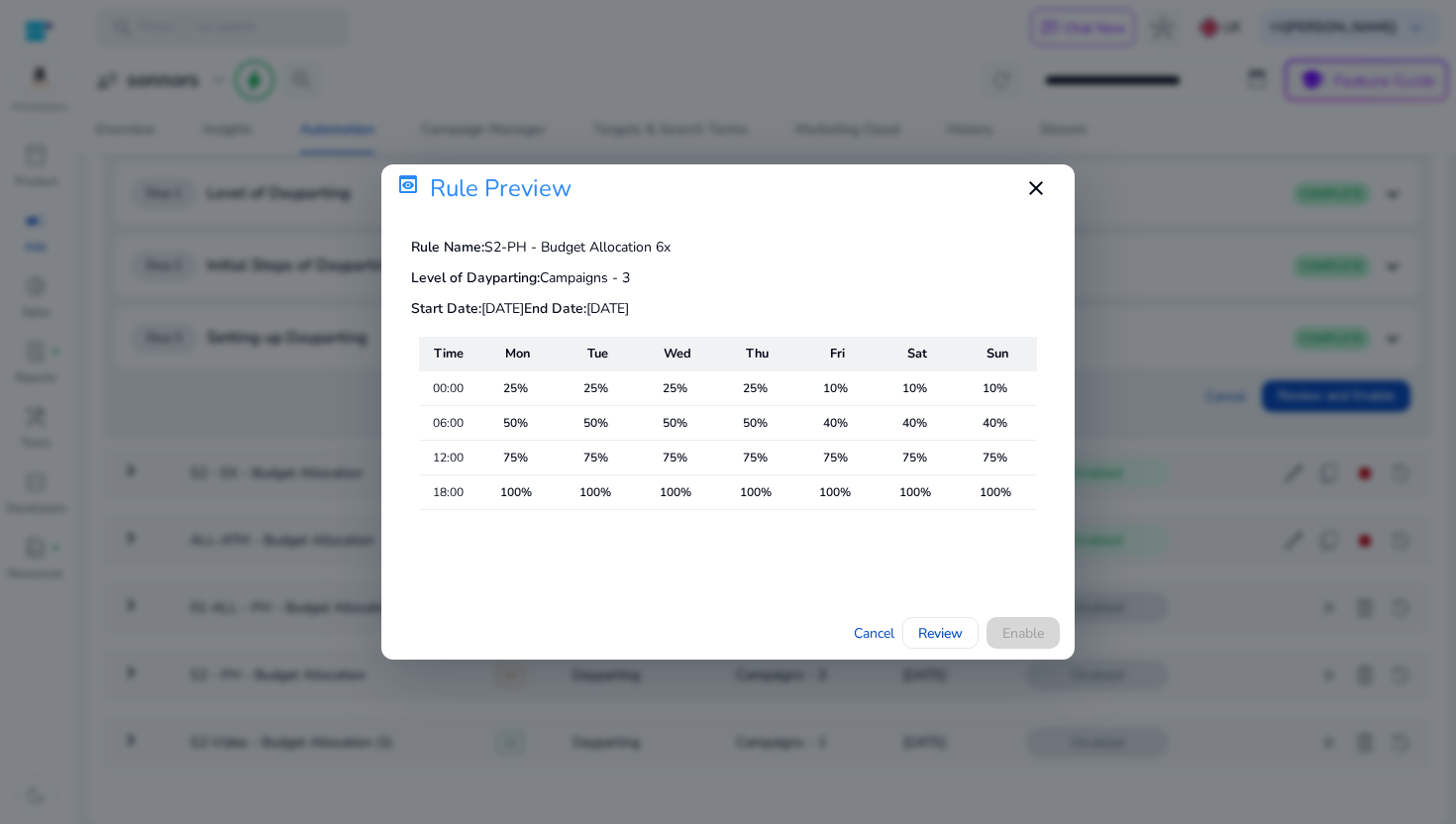 scroll, scrollTop: 0, scrollLeft: 0, axis: both 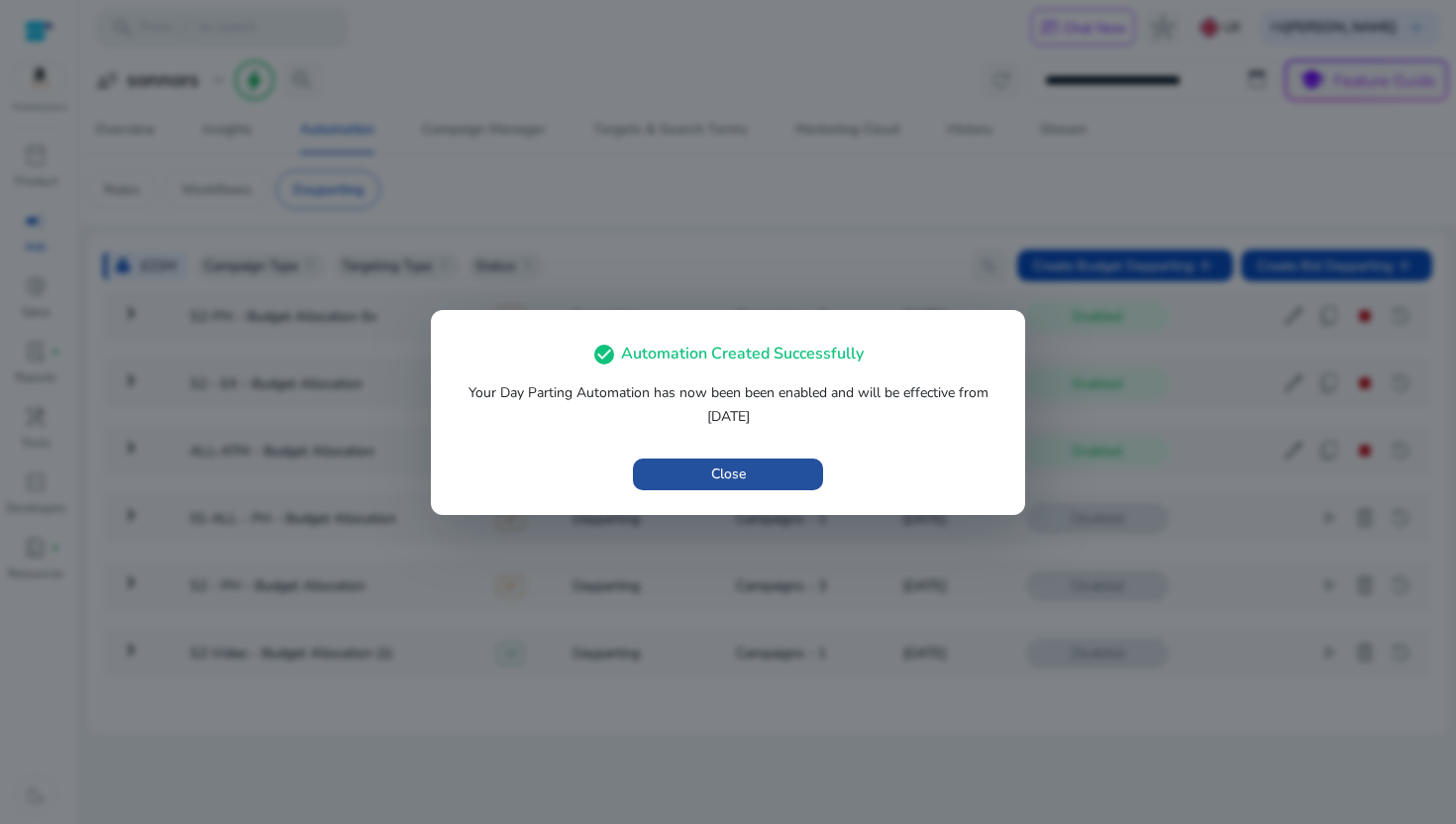 click at bounding box center [728, 474] 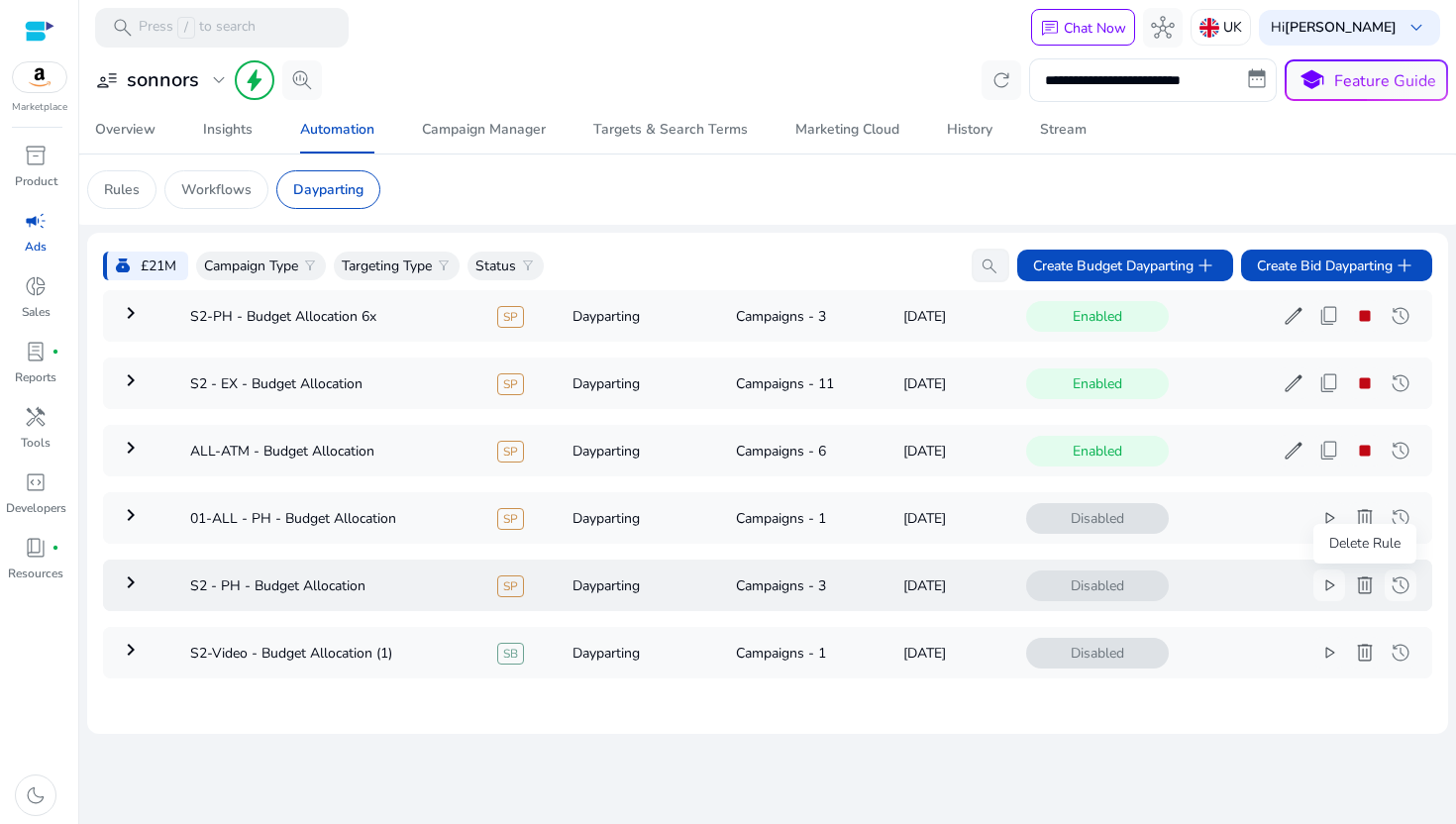 click on "delete" at bounding box center [1365, 585] 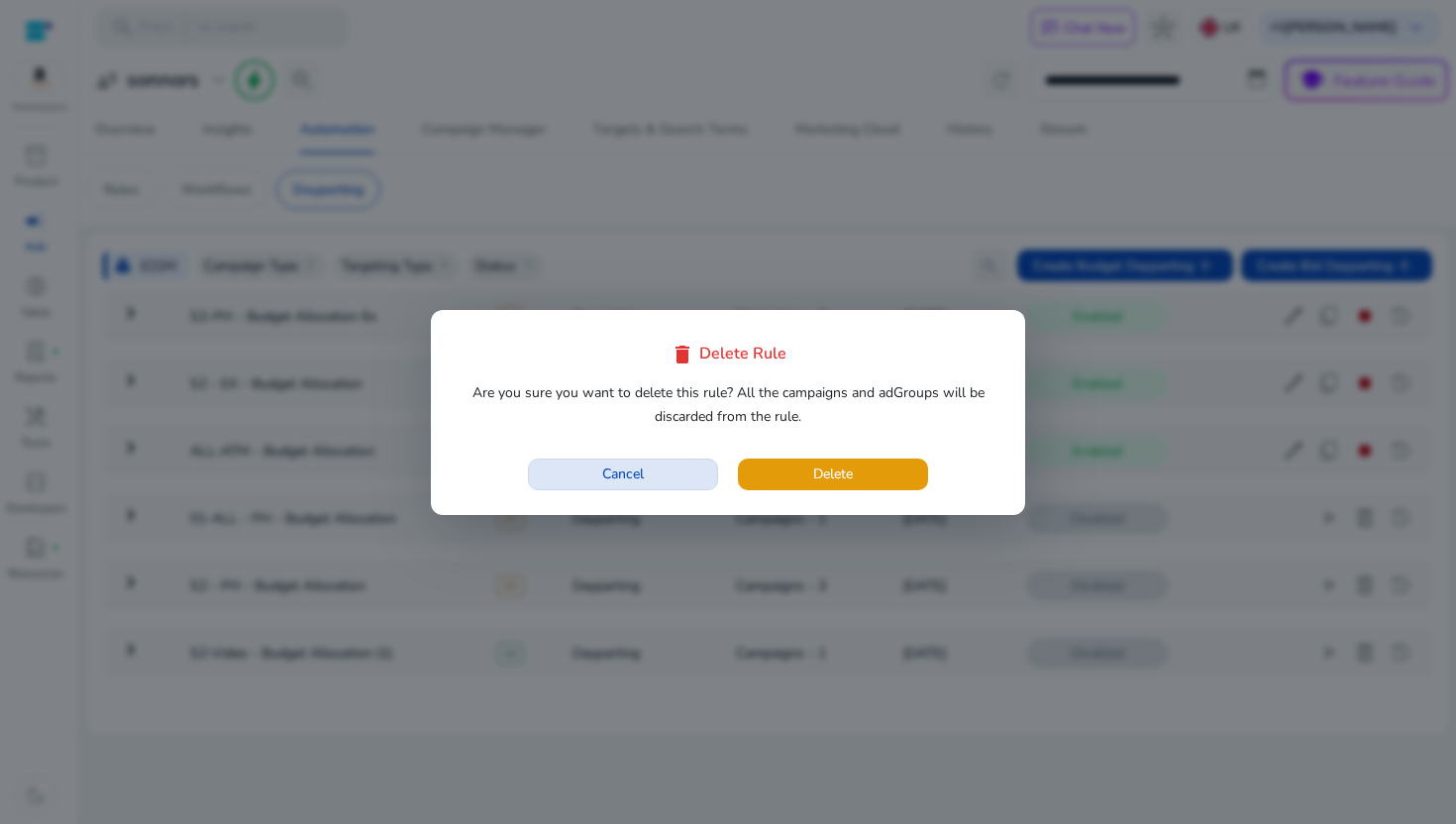 click at bounding box center (623, 474) 